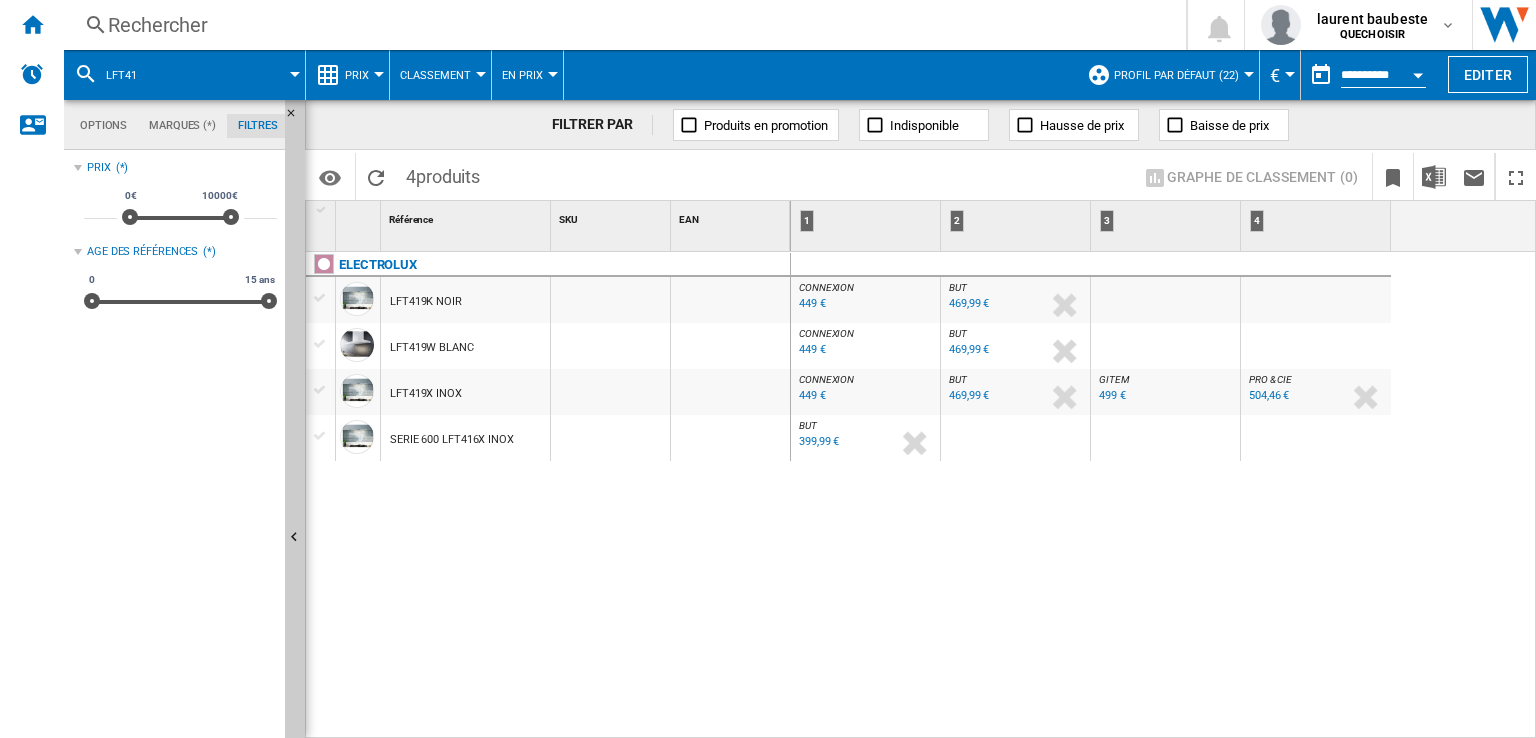 scroll, scrollTop: 0, scrollLeft: 0, axis: both 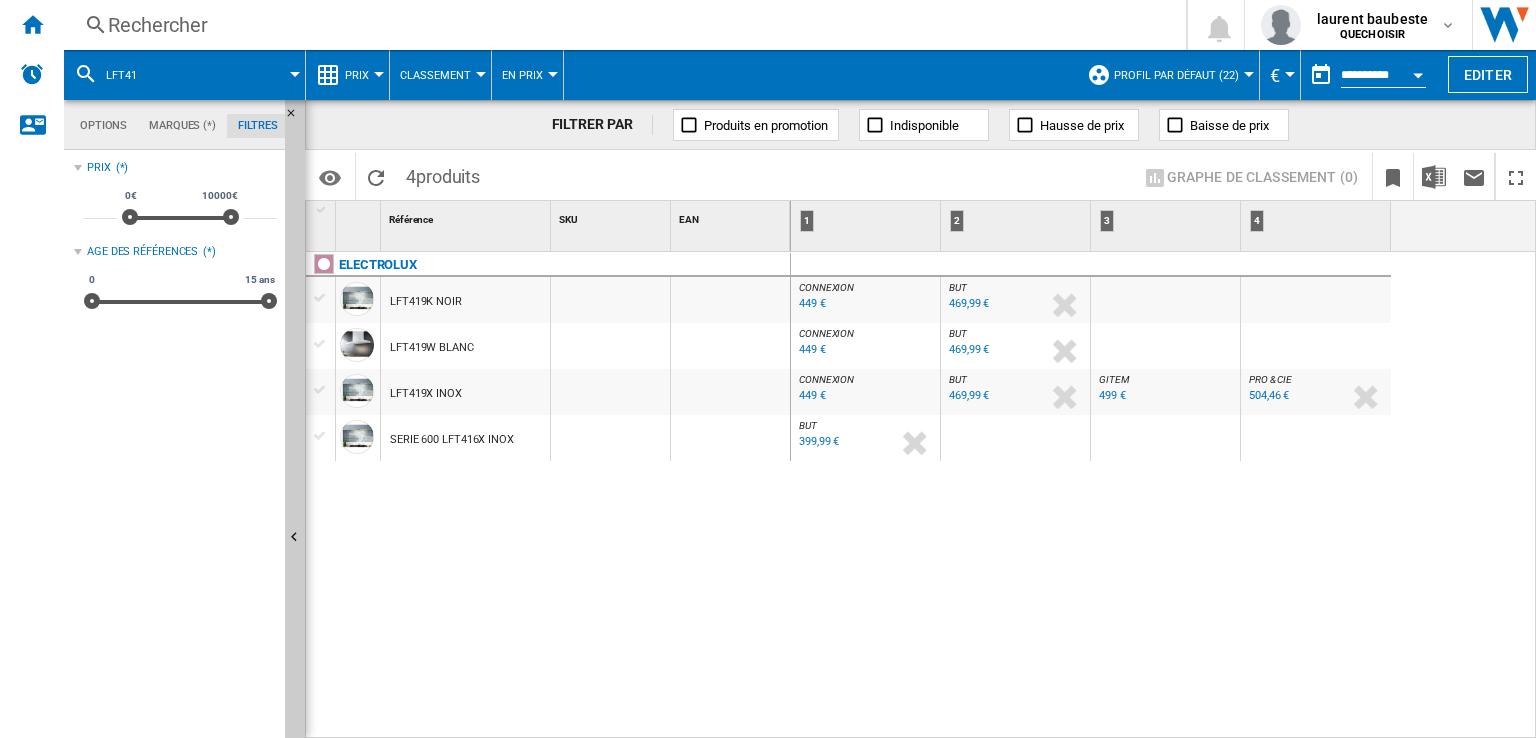 click on "Rechercher" at bounding box center [621, 25] 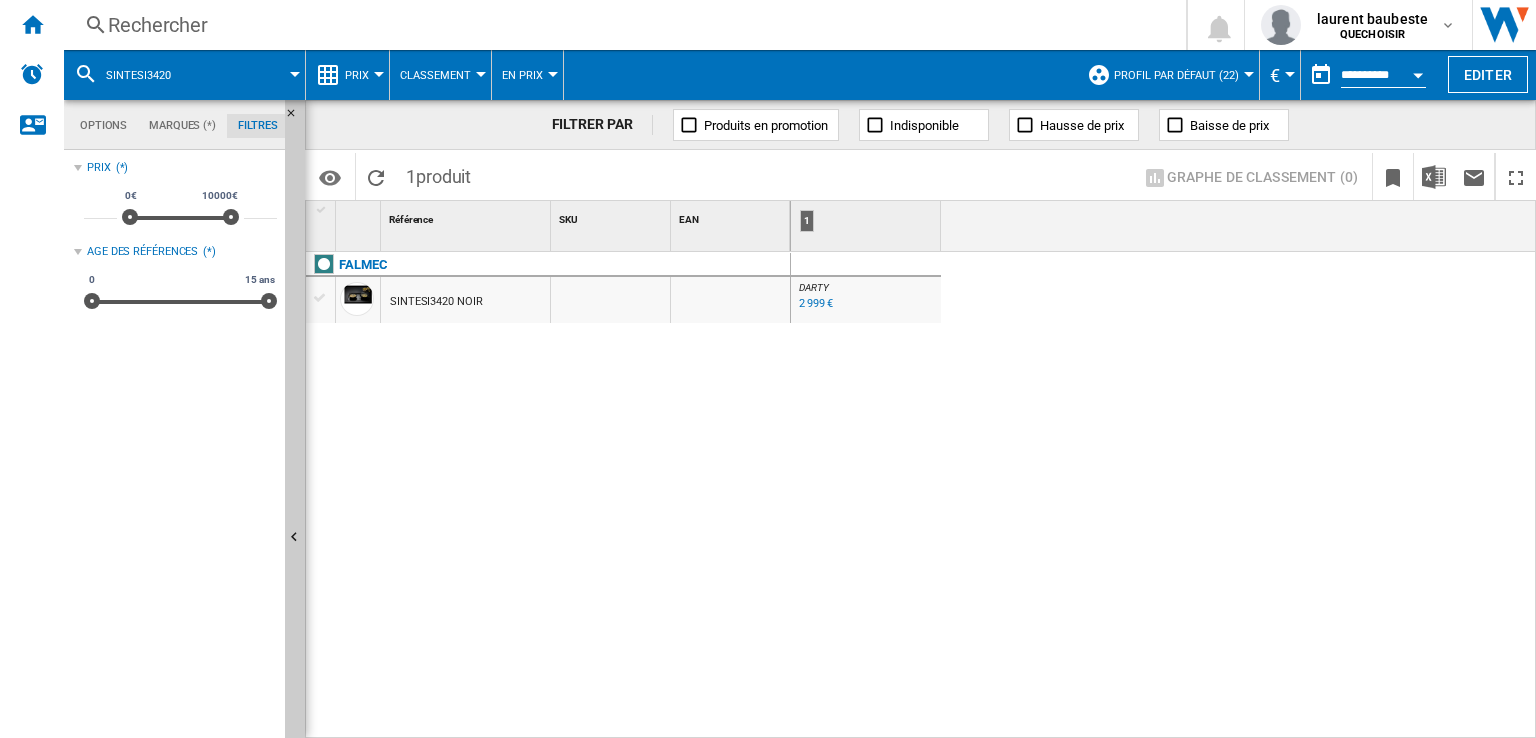 click on "FALMEC
SINTESI3420 NOIR" at bounding box center [548, 491] 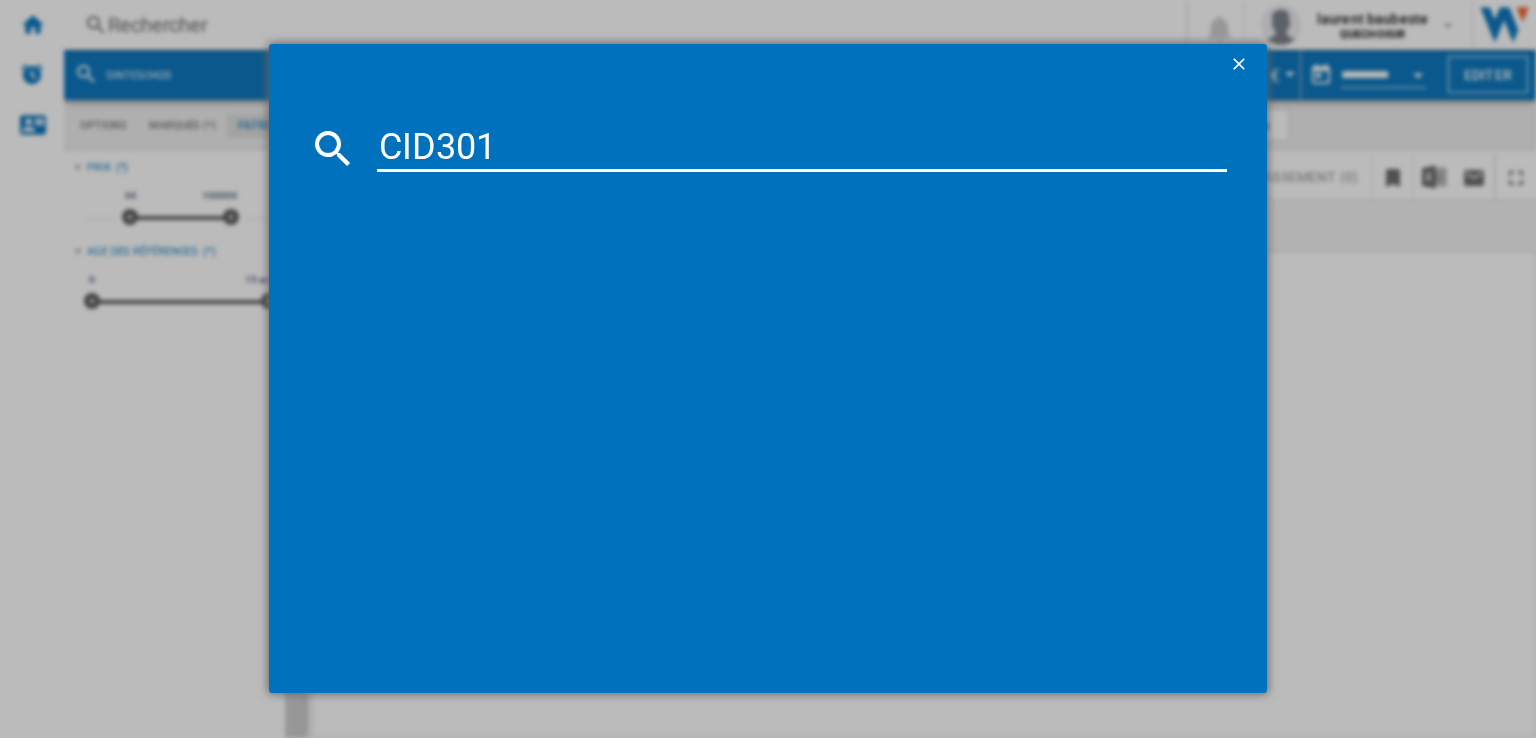 type on "CID301" 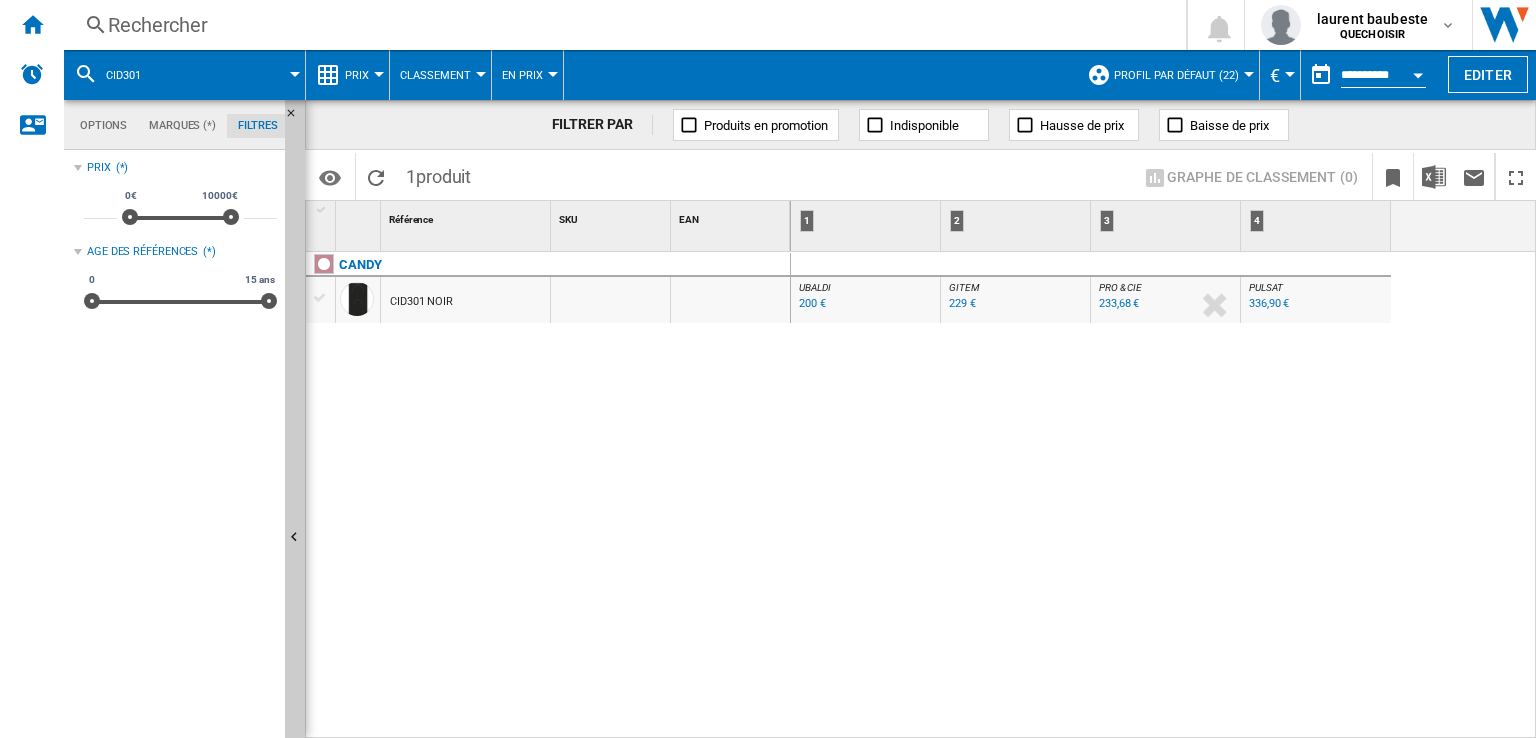 click on "laurent
baubeste
QUECHOISIR
QUECHOISIR
Mes paramètres
Se déconnecter" at bounding box center [800, 25] 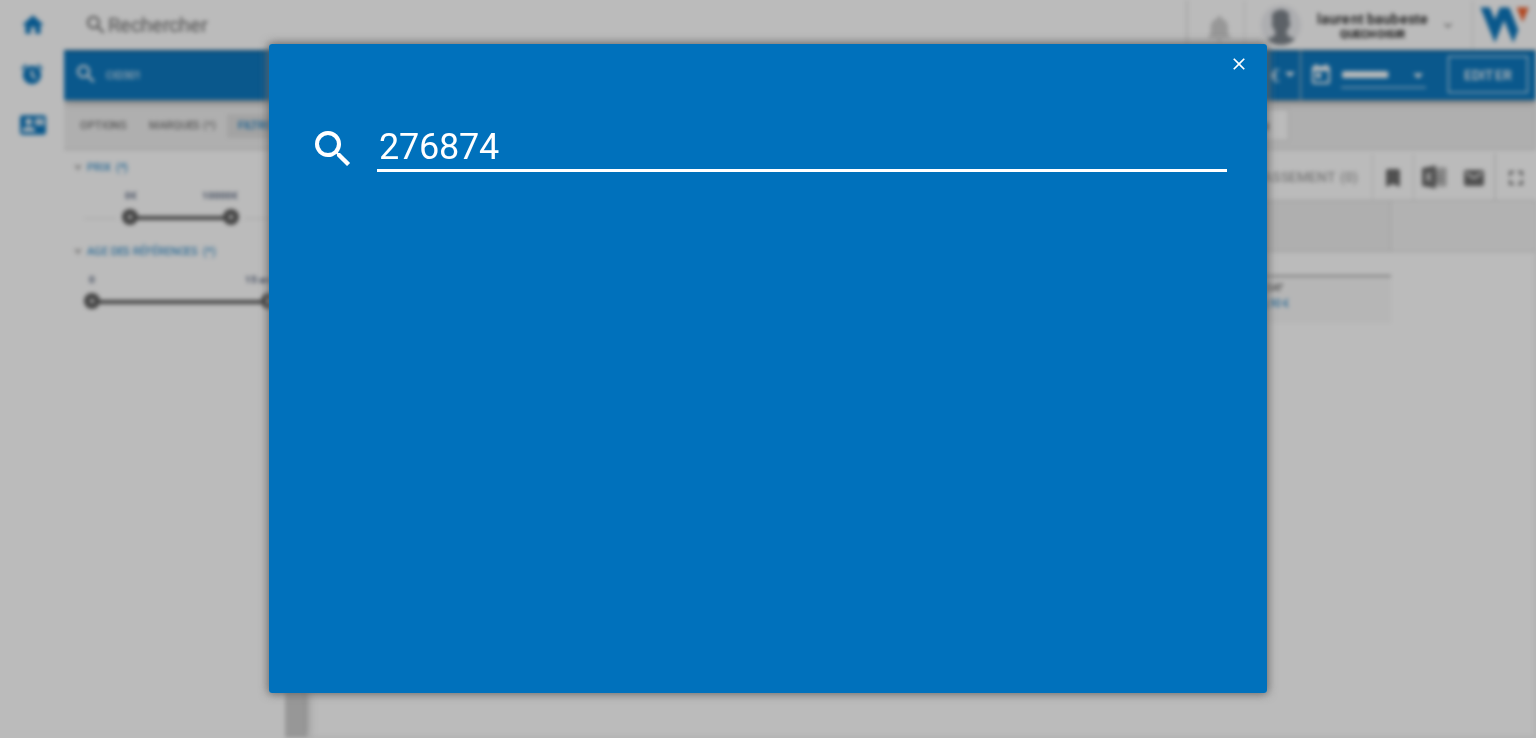 type on "276874" 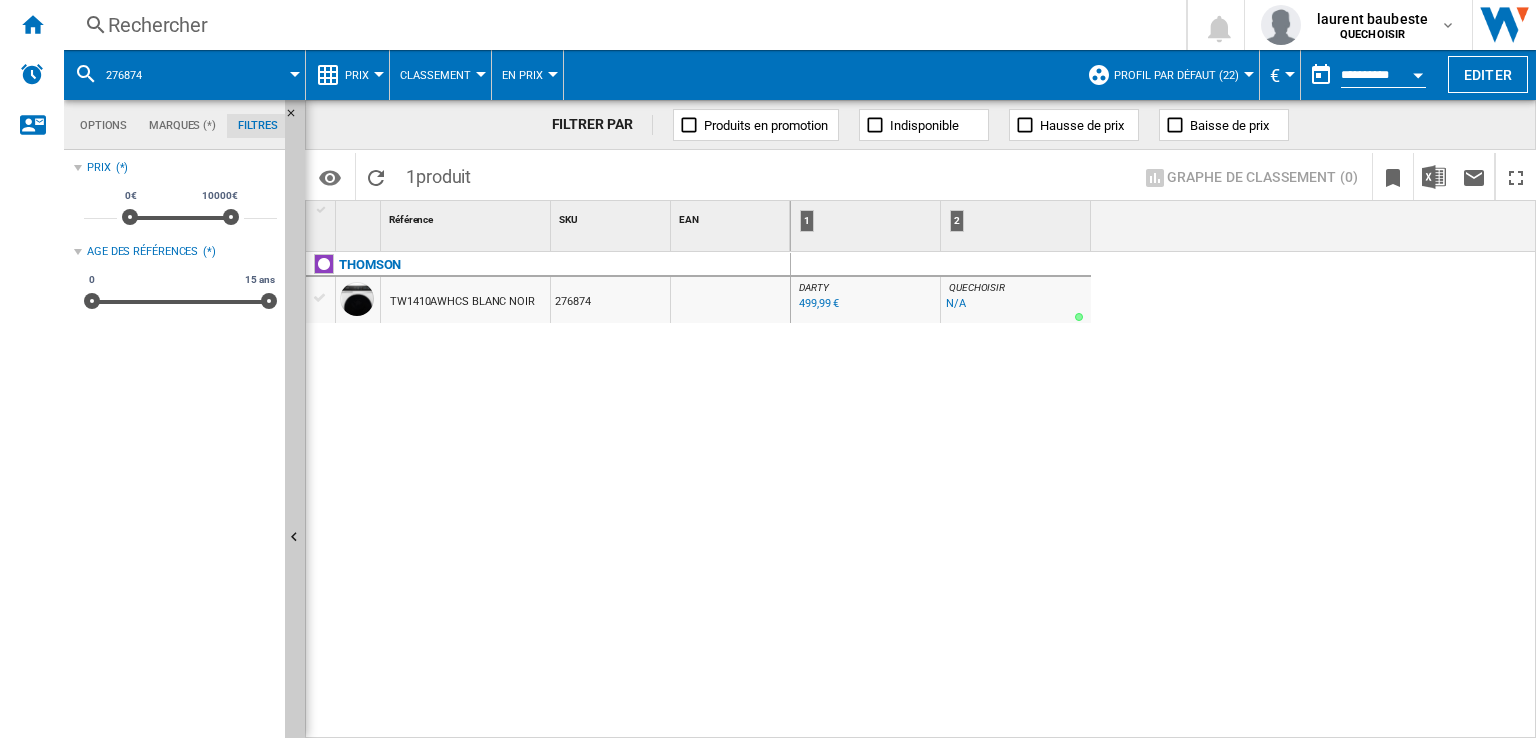 click on "Rechercher" at bounding box center [621, 25] 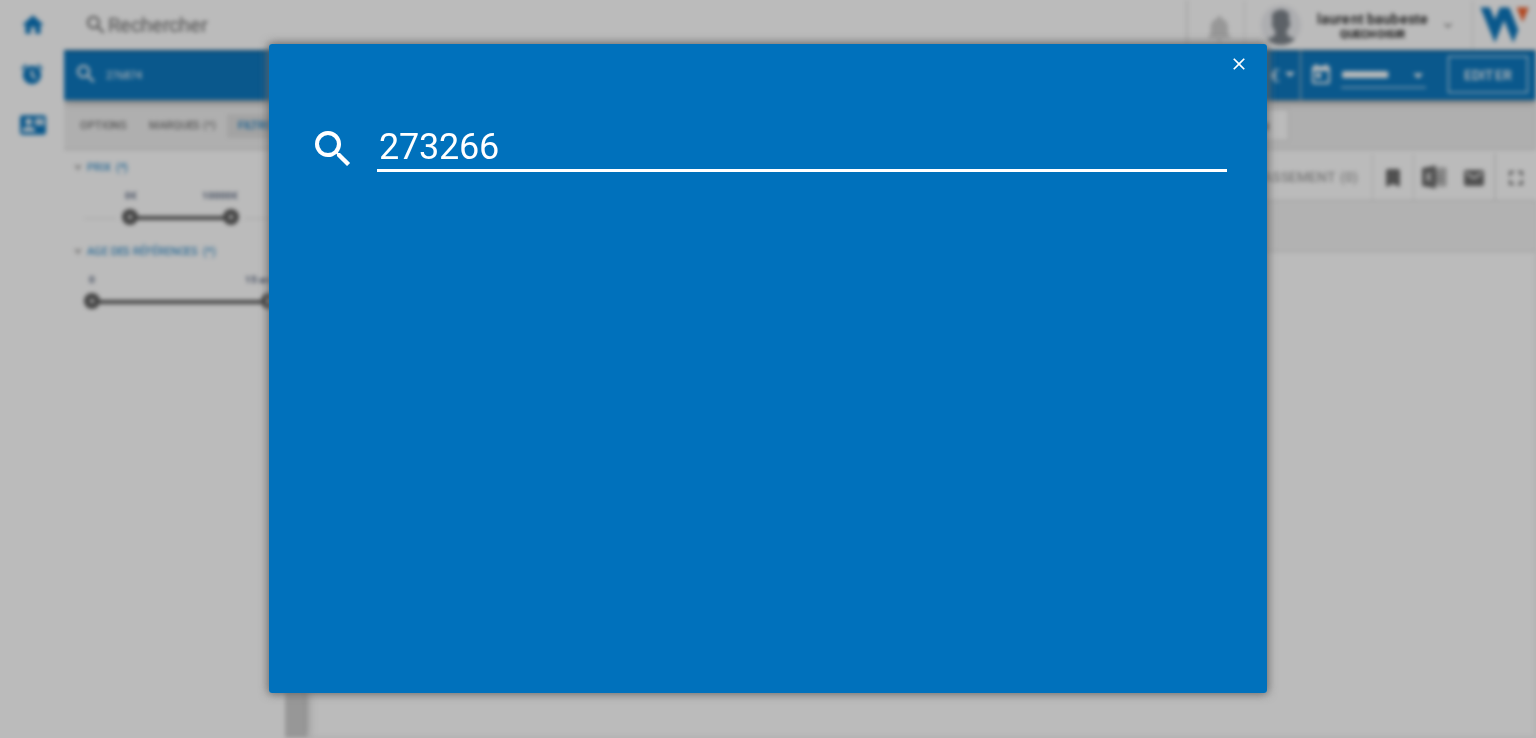 type on "273266" 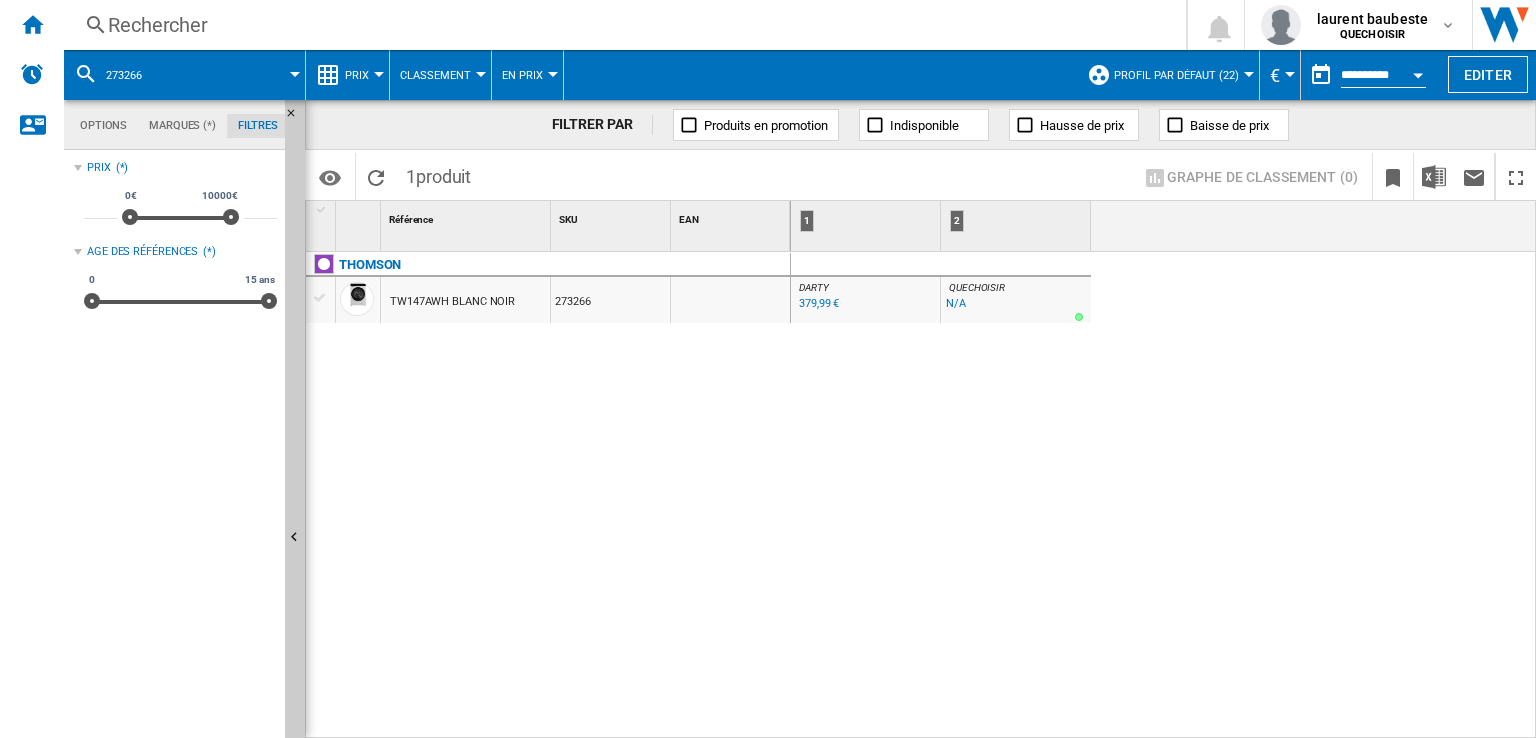 click on "Rechercher" at bounding box center [621, 25] 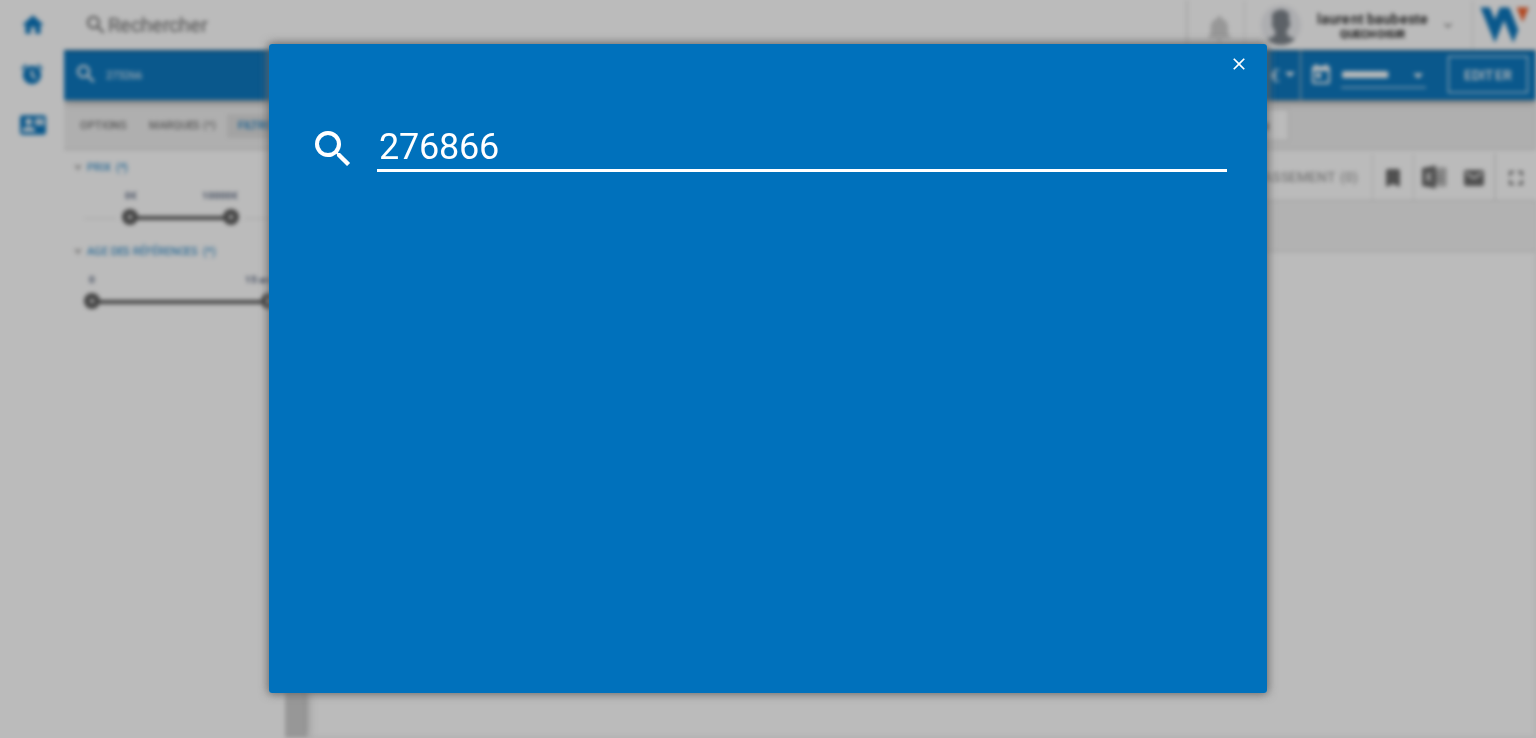 type on "276866" 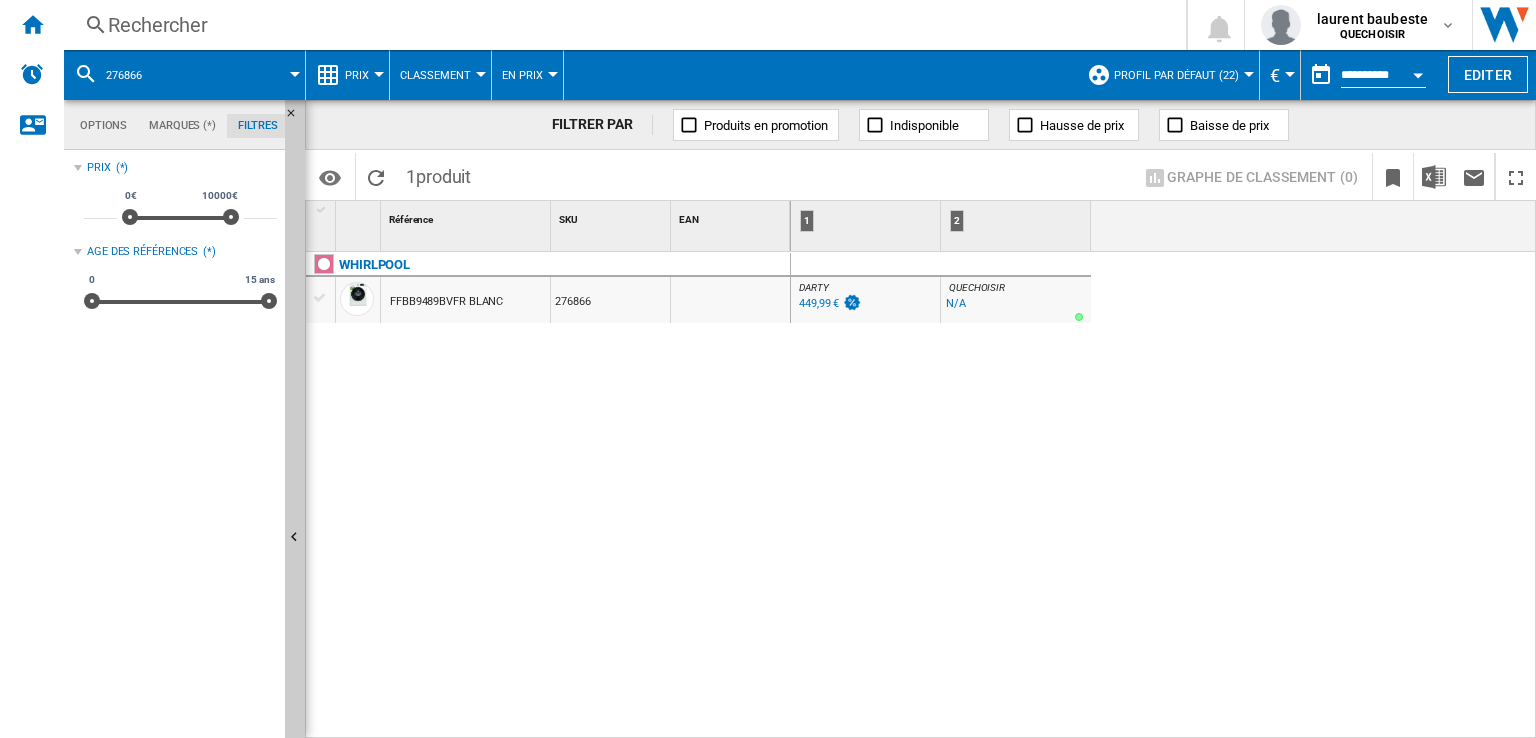 click on "Rechercher" at bounding box center [621, 25] 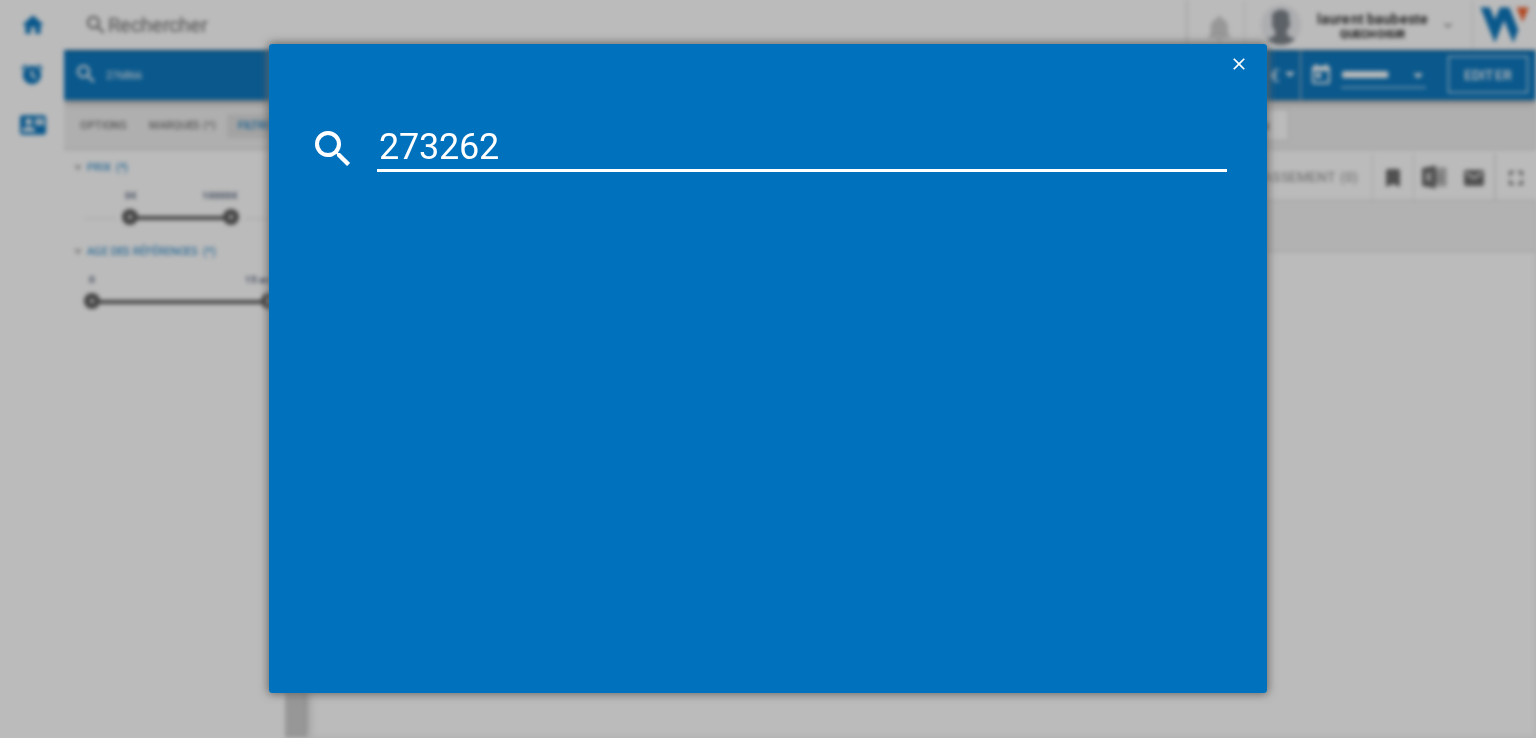 type on "273262" 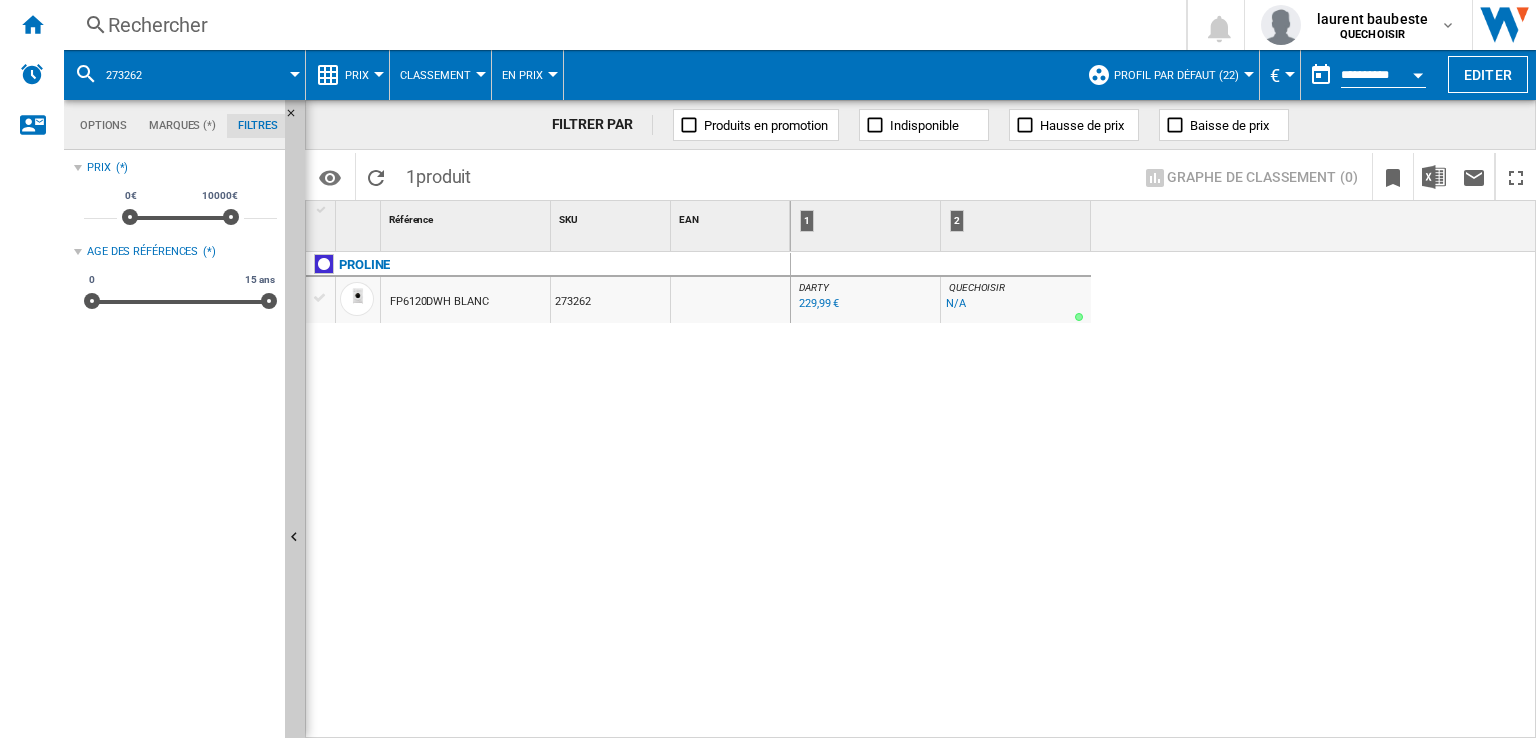 click on "Rechercher" at bounding box center [621, 25] 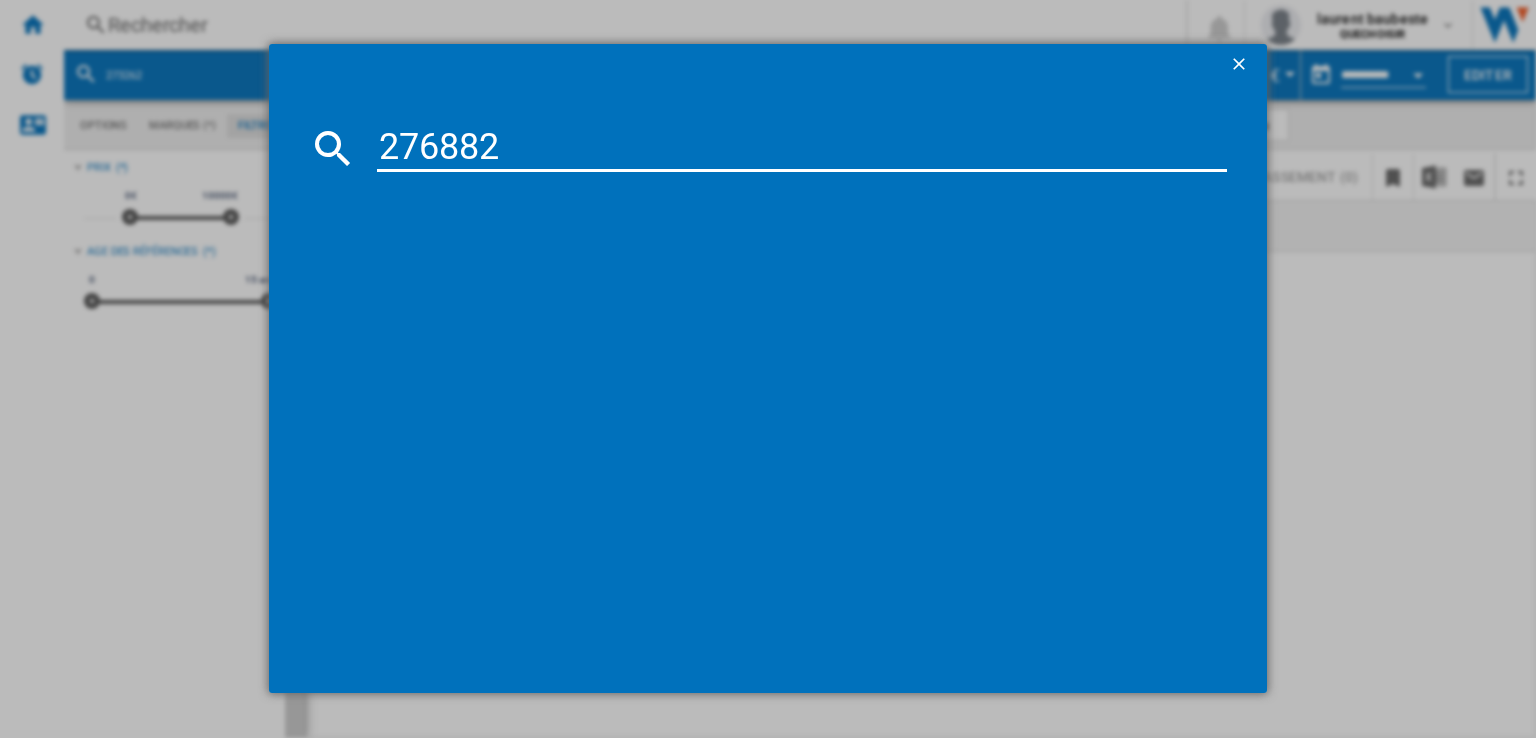 type on "276882" 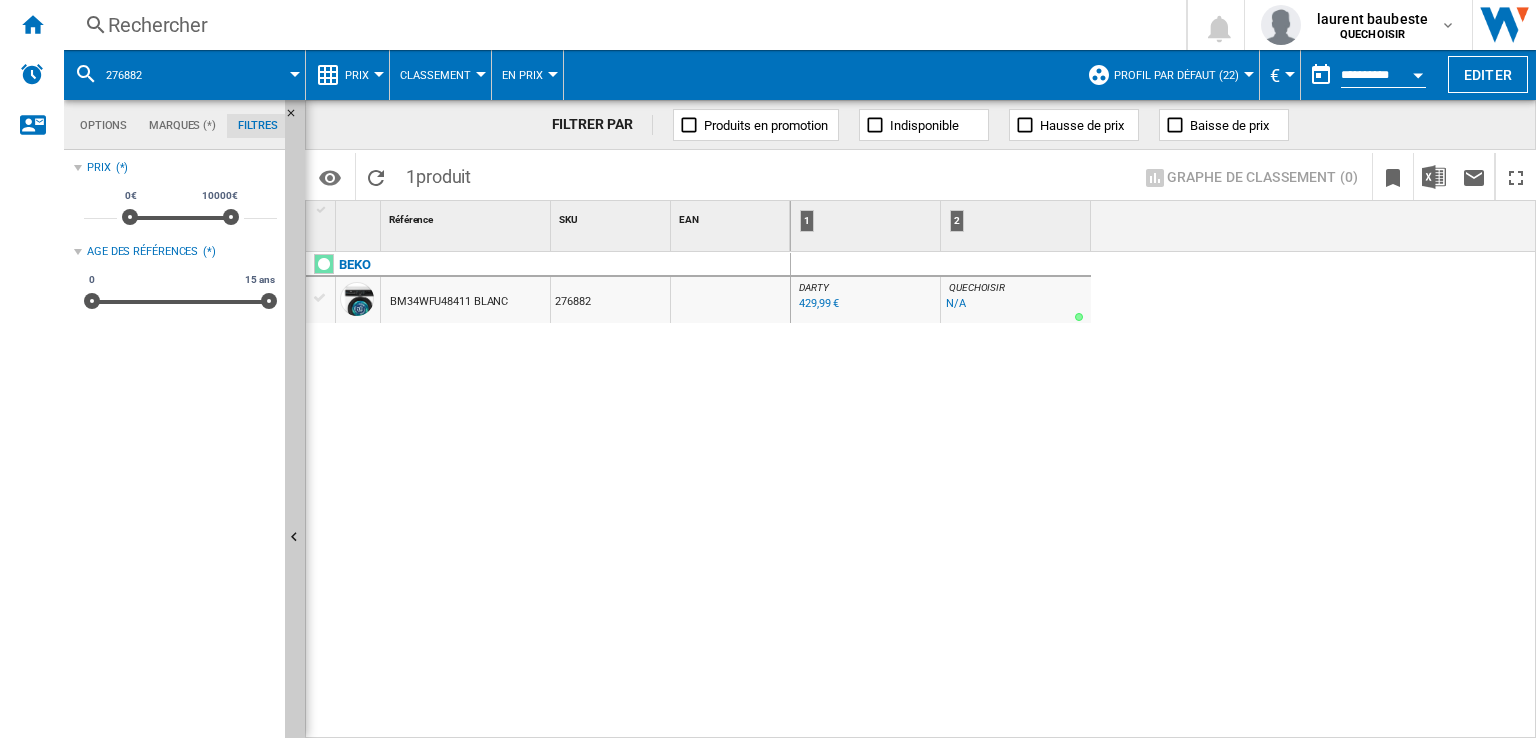 click on "Rechercher" at bounding box center [621, 25] 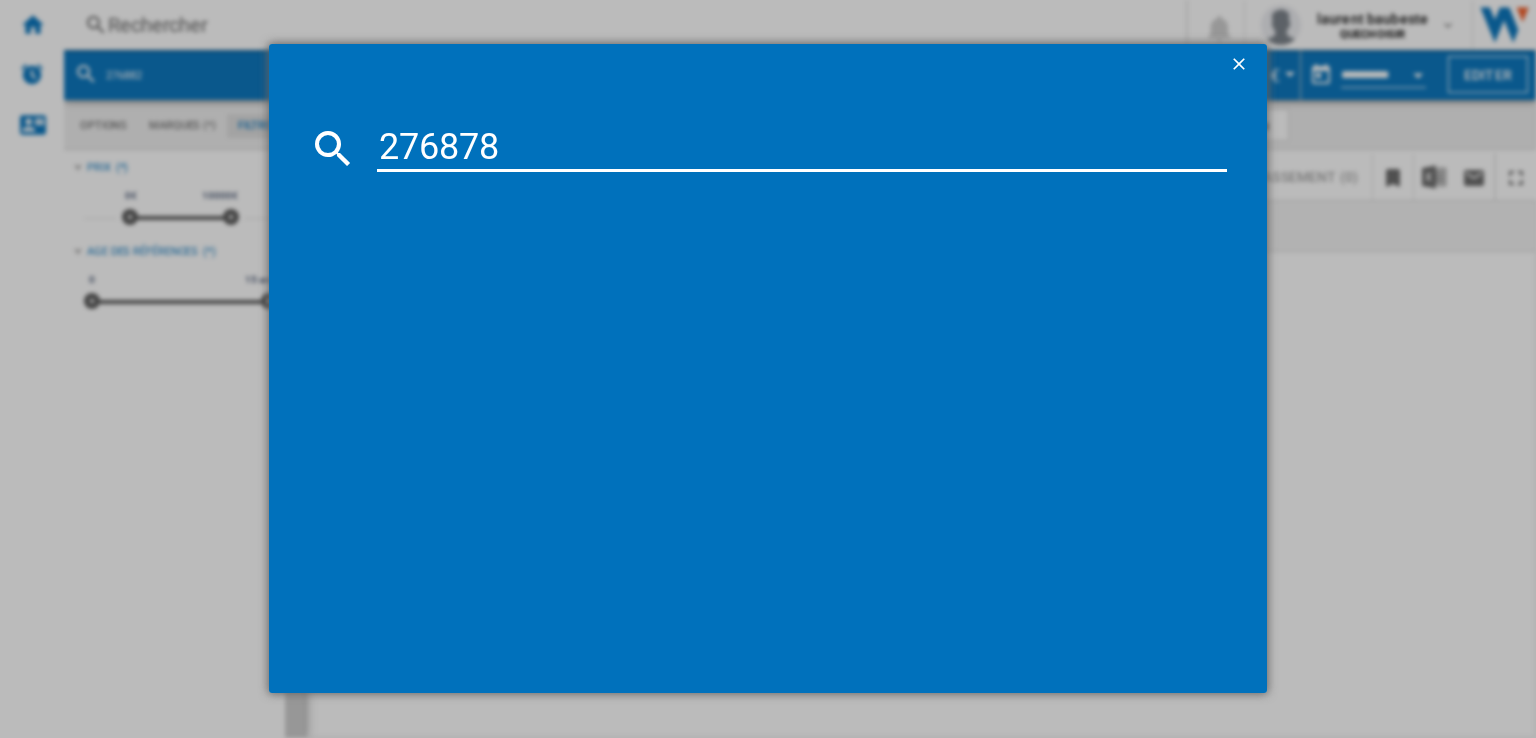 type on "276878" 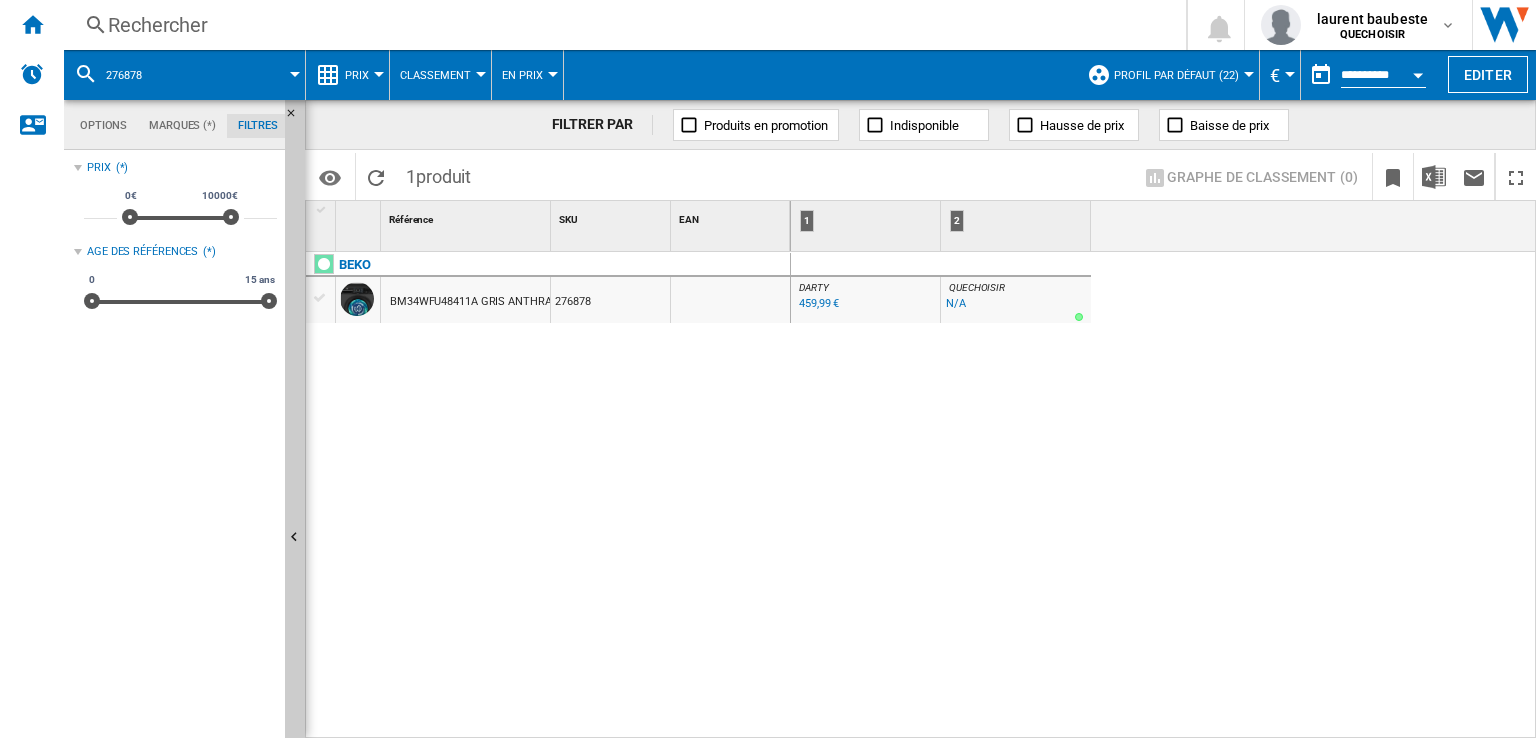 click on "laurent
baubeste
QUECHOISIR
QUECHOISIR
Mes paramètres
Se déconnecter" at bounding box center (800, 25) 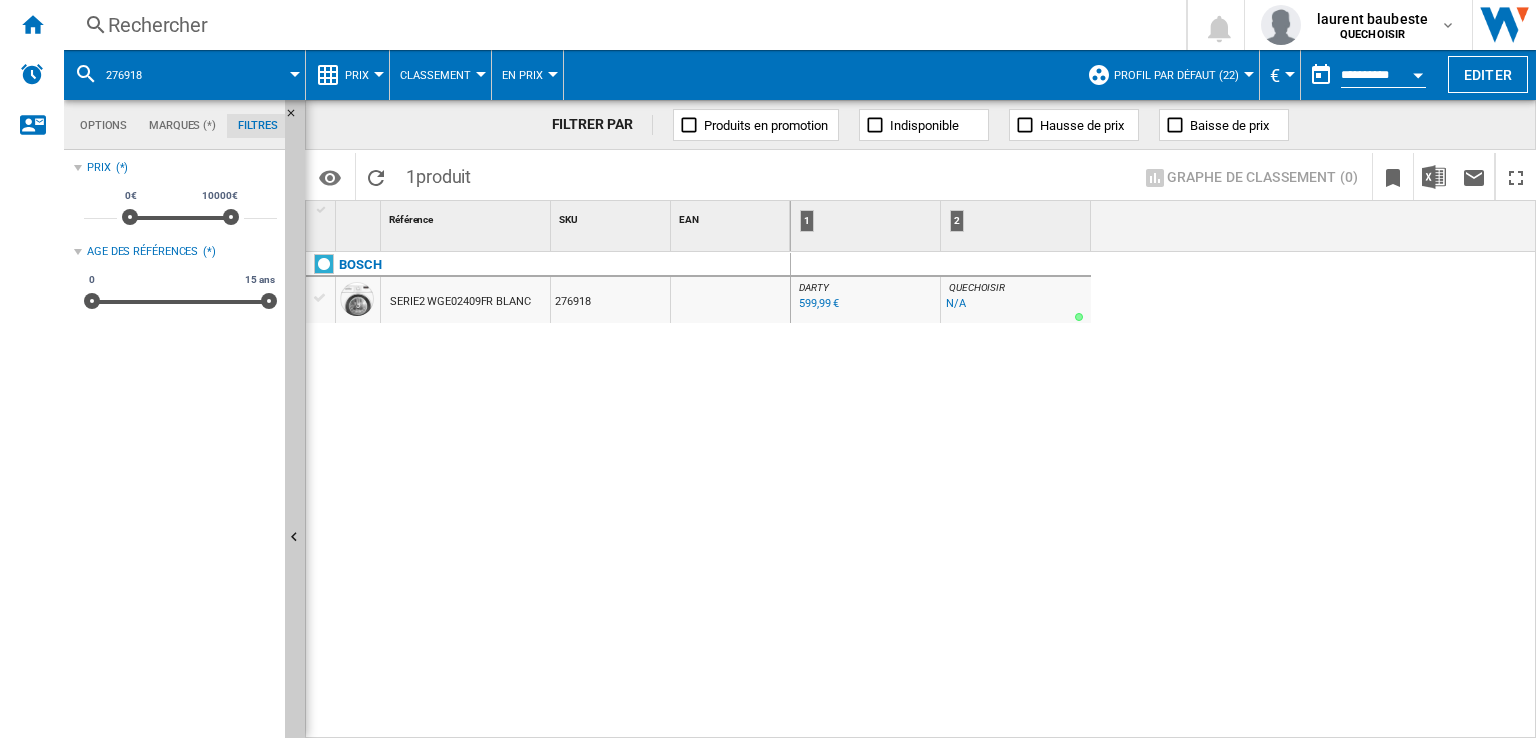 click on "Rechercher" at bounding box center (621, 25) 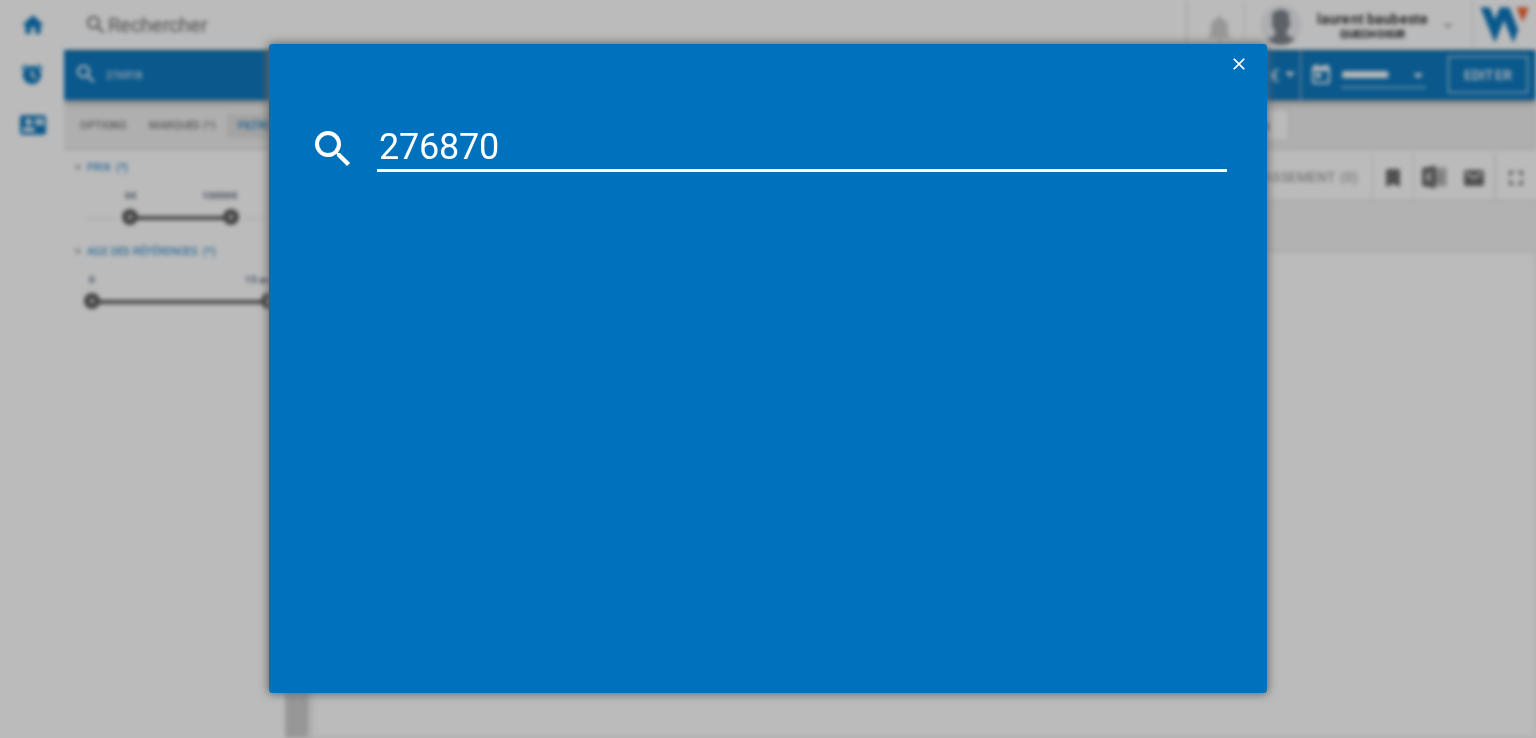 type on "276870" 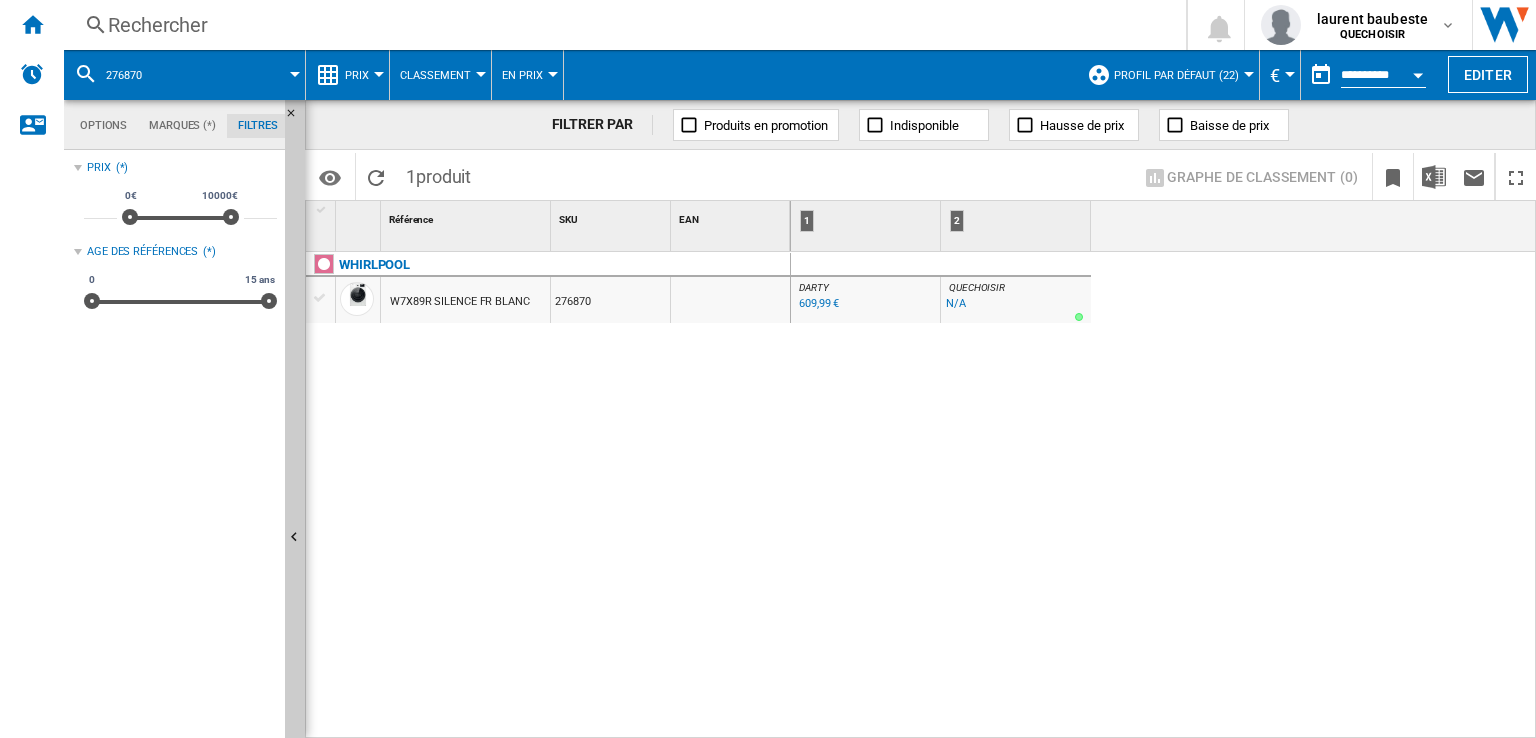 click on "Rechercher" at bounding box center (621, 25) 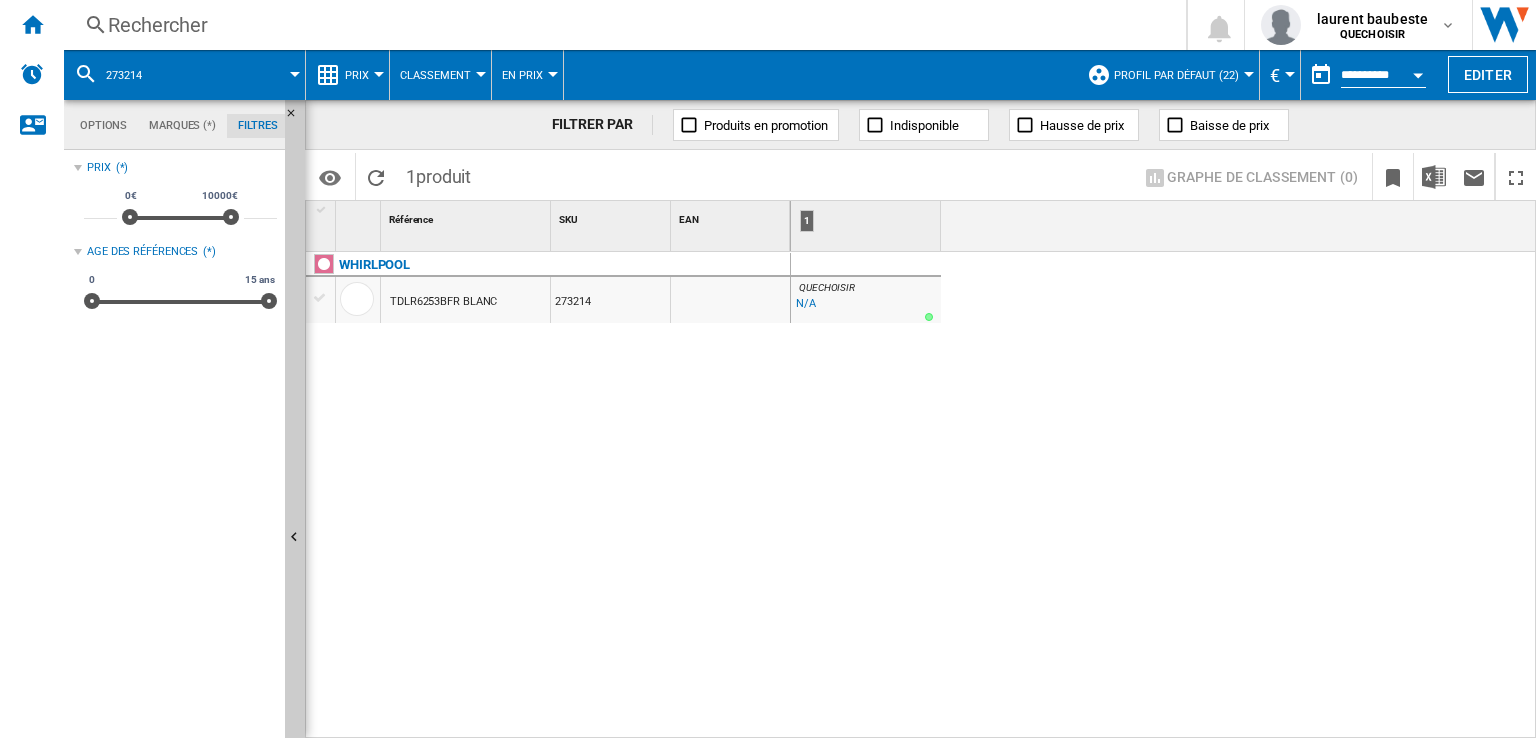 click on "Rechercher" at bounding box center [621, 25] 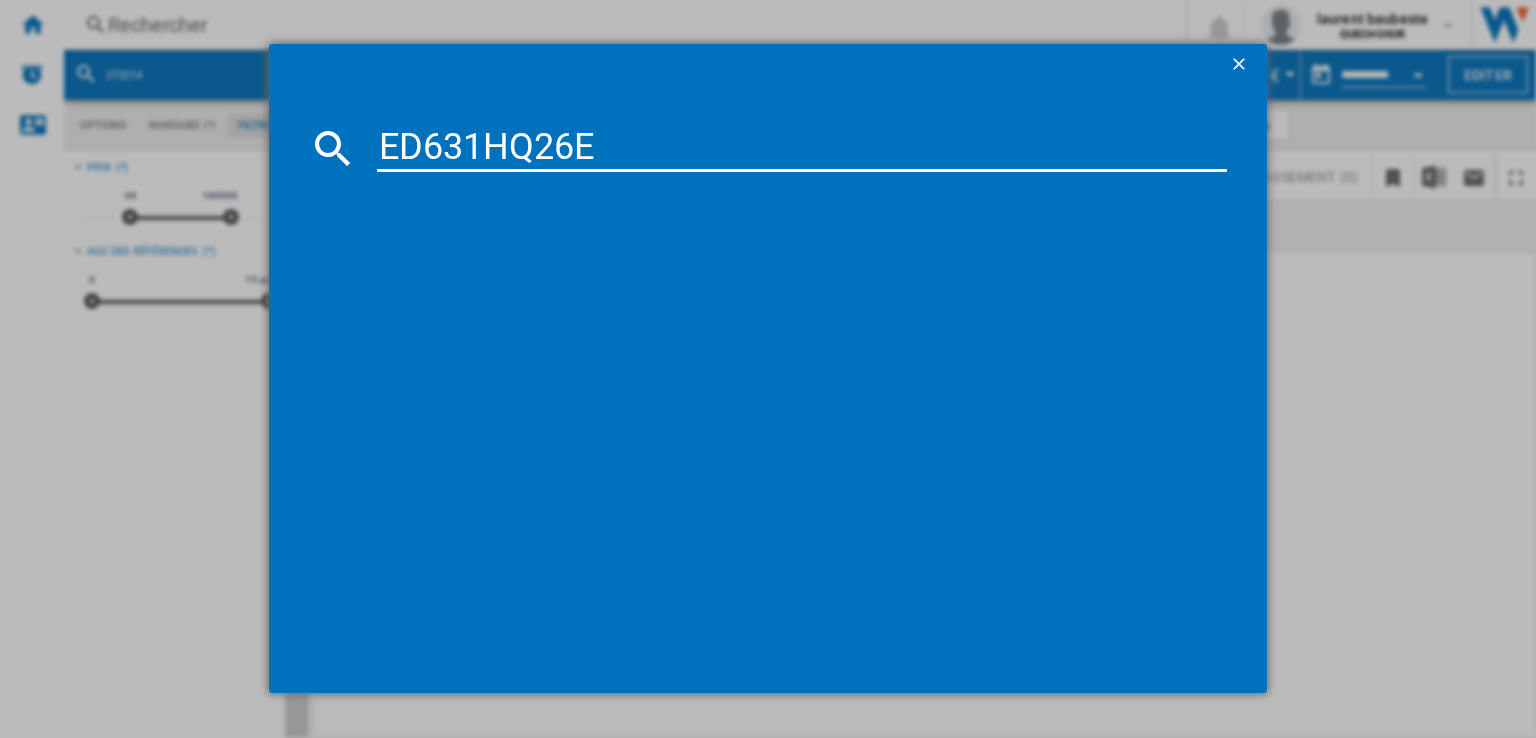 type on "ED631HQ26E" 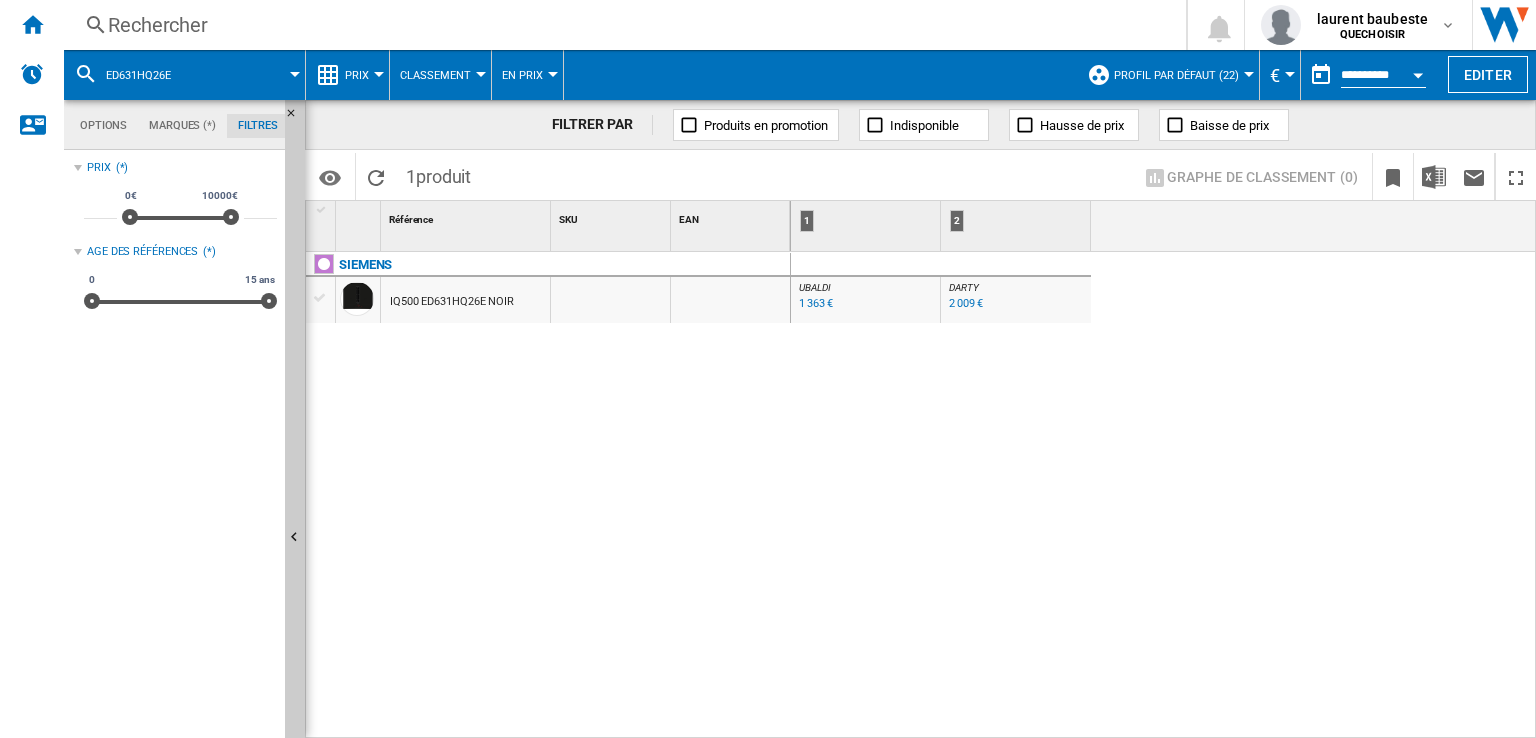 click on "[BRAND]
[MODEL] [COLOR]" at bounding box center (548, 491) 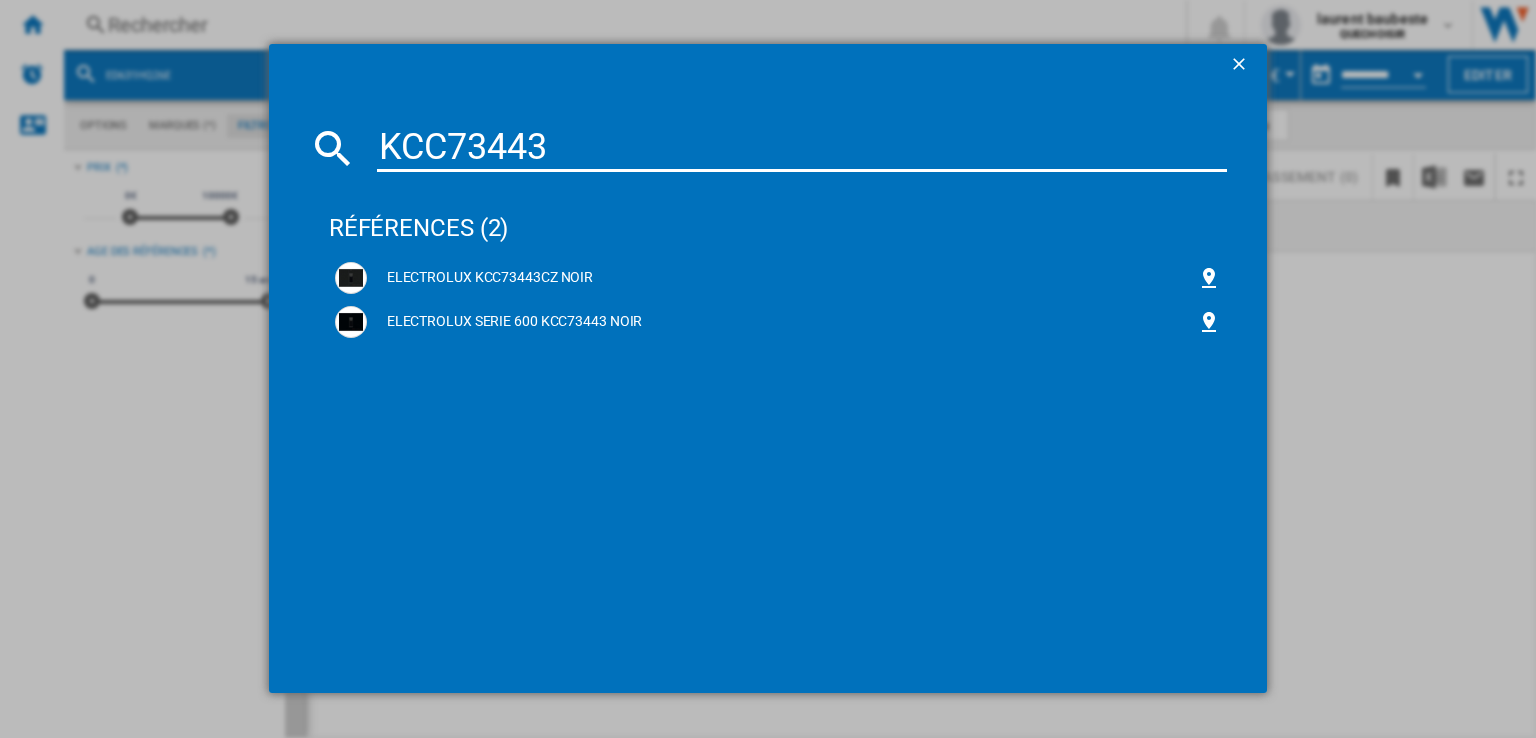 type on "KCC73443" 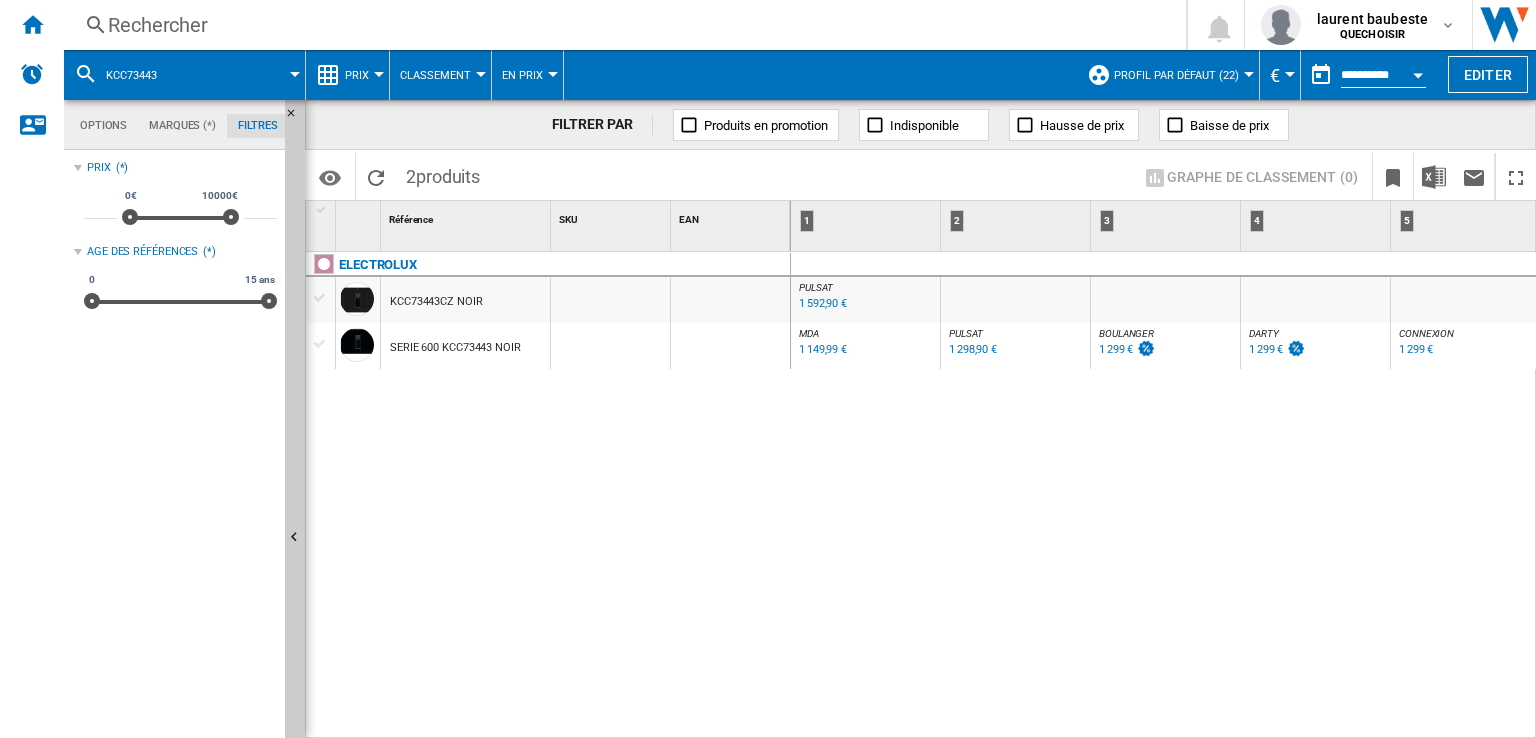 click on "Rechercher" at bounding box center (621, 25) 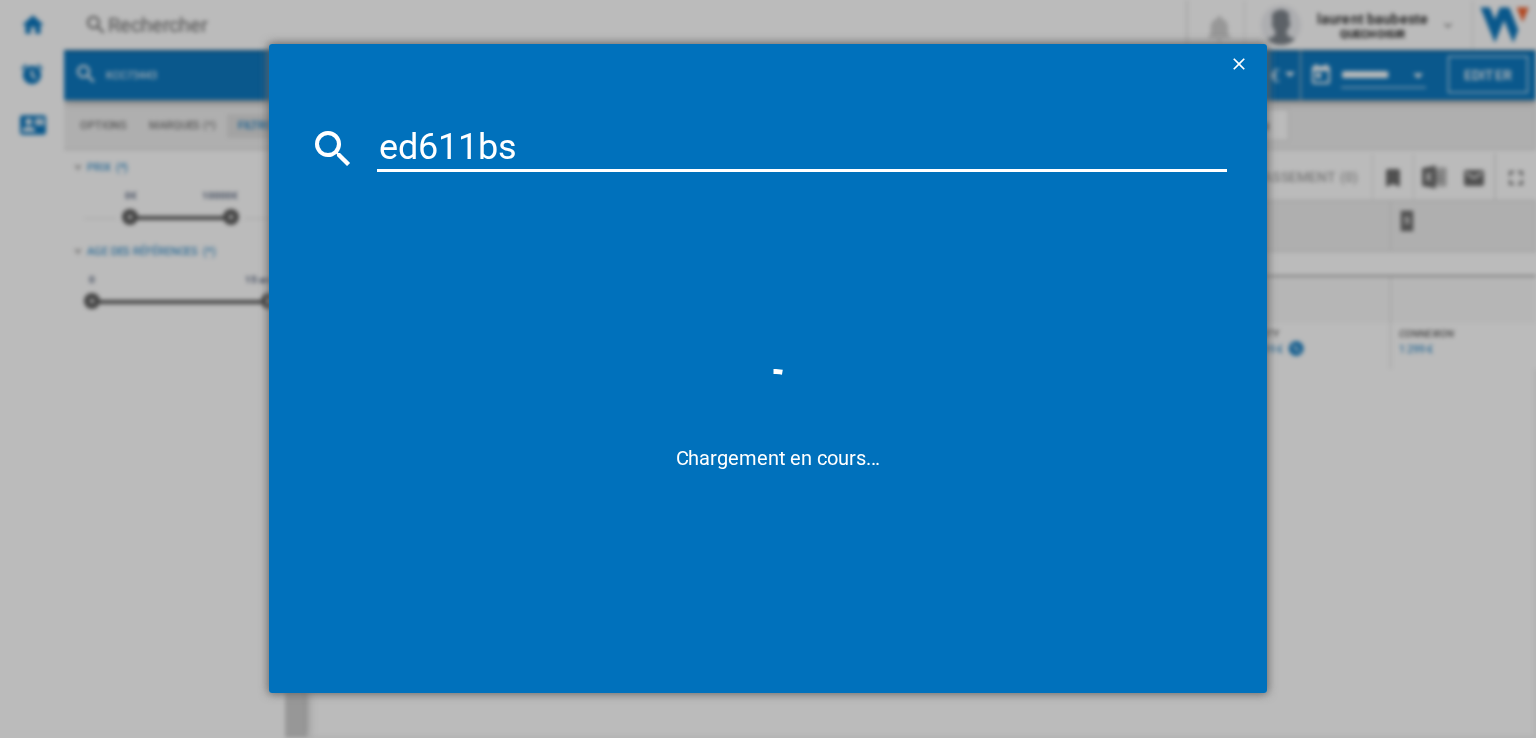 type on "ed611bs" 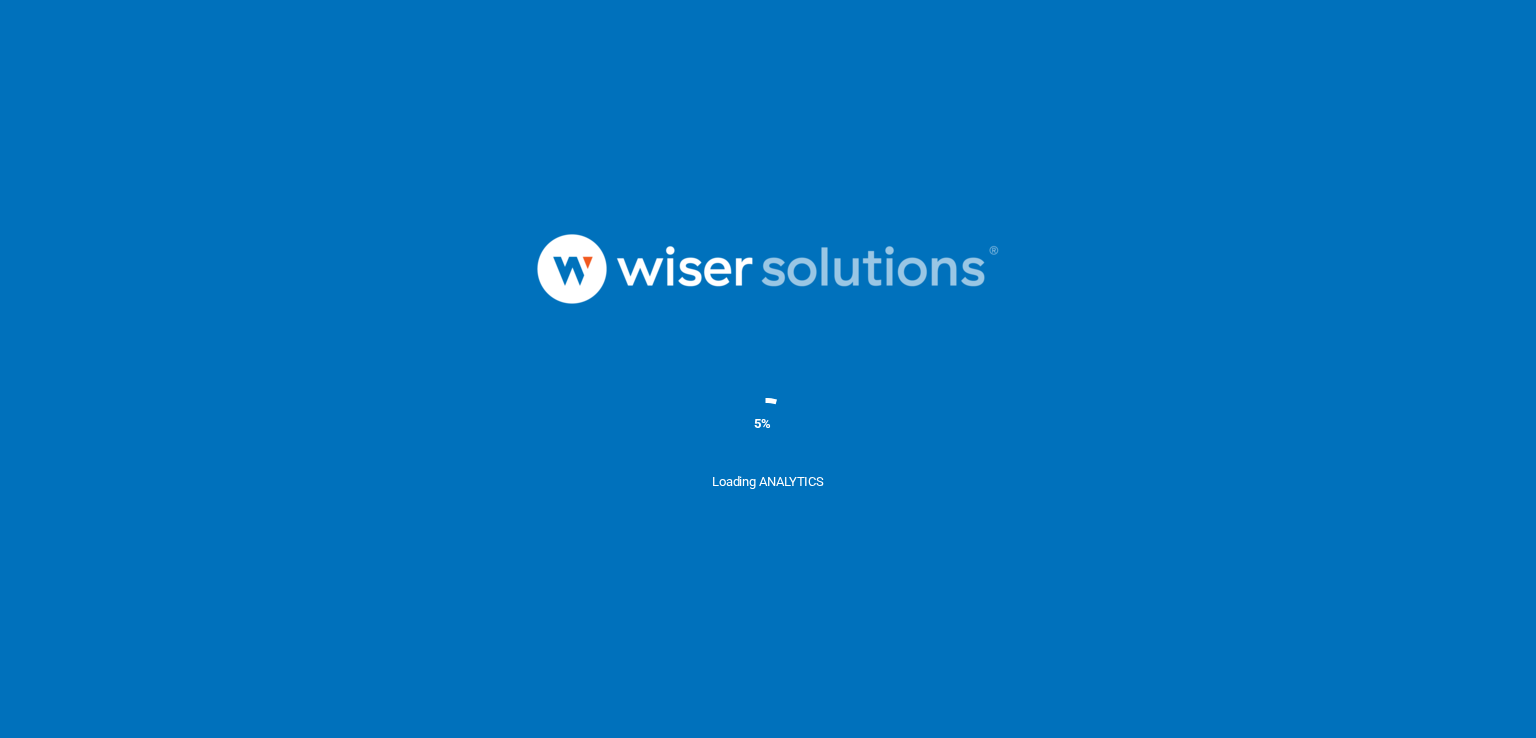 scroll, scrollTop: 0, scrollLeft: 0, axis: both 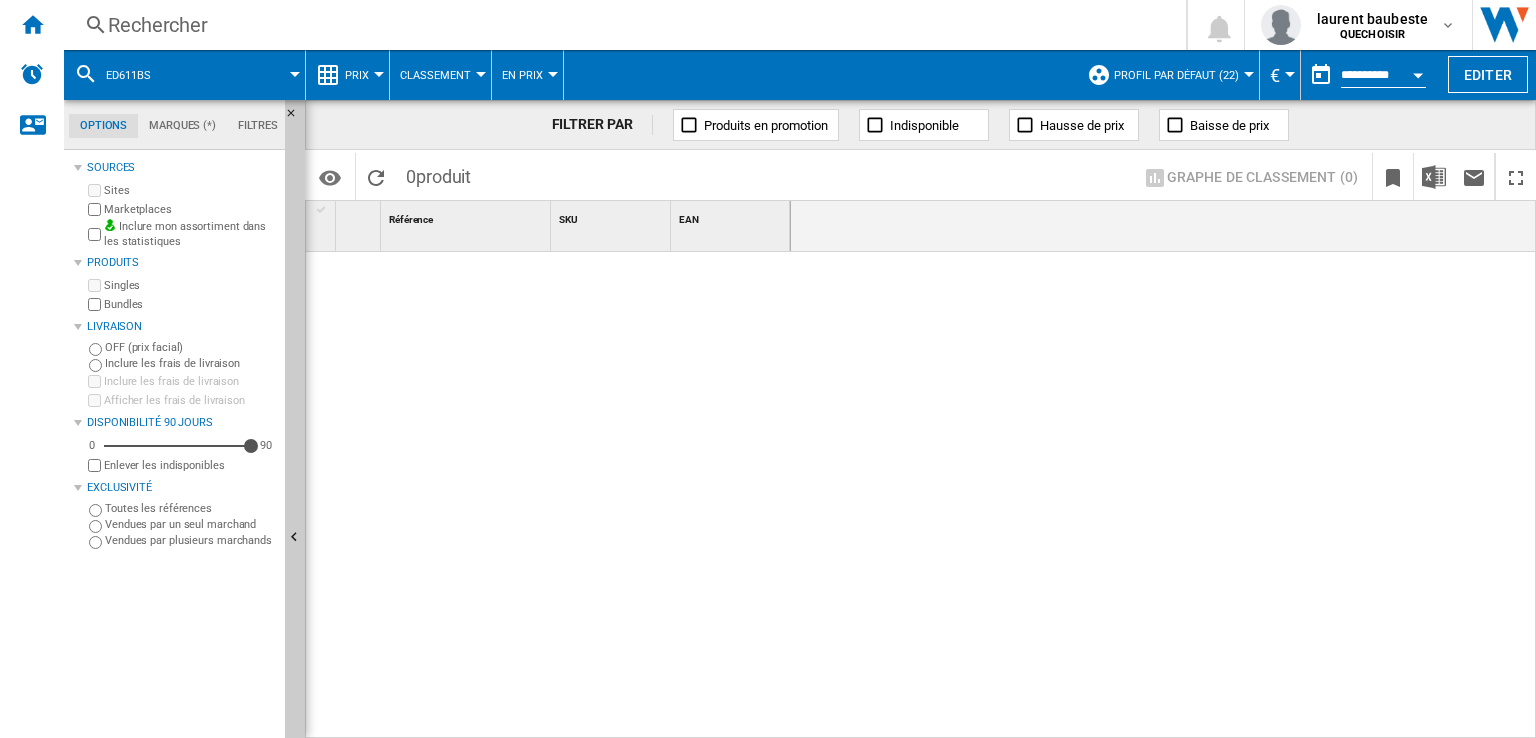 click on "Rechercher" at bounding box center [621, 25] 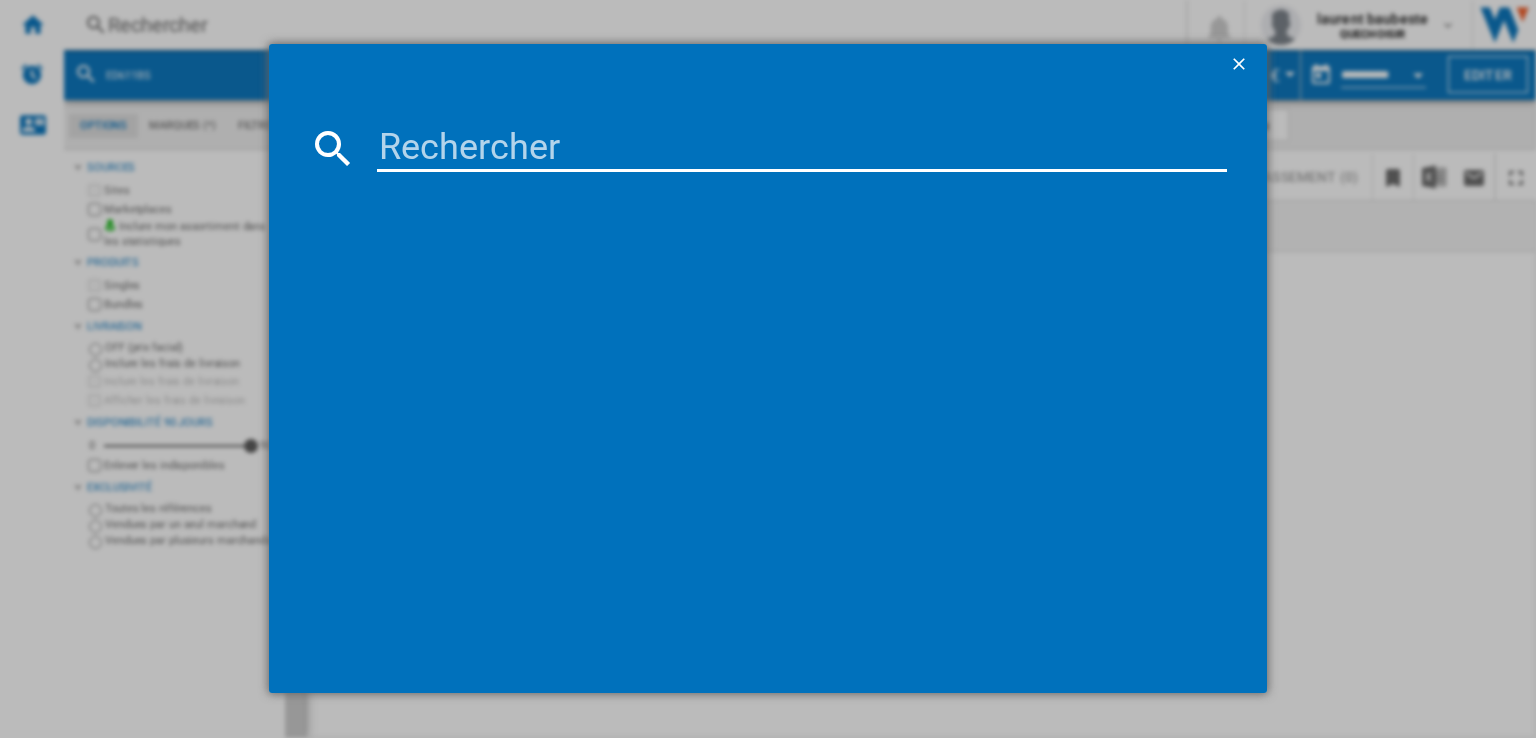 paste on "PVS611B16E" 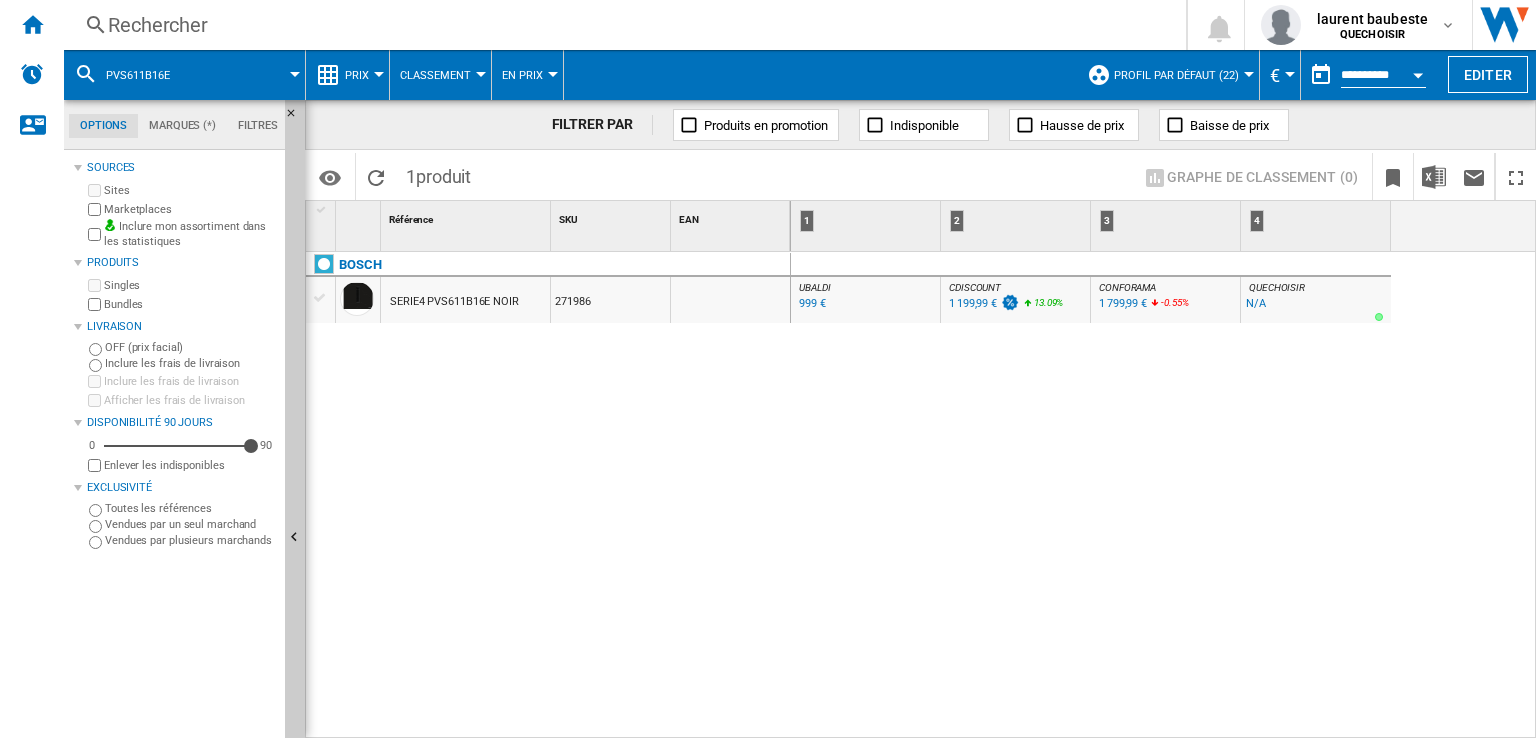 click on "Rechercher" at bounding box center (621, 25) 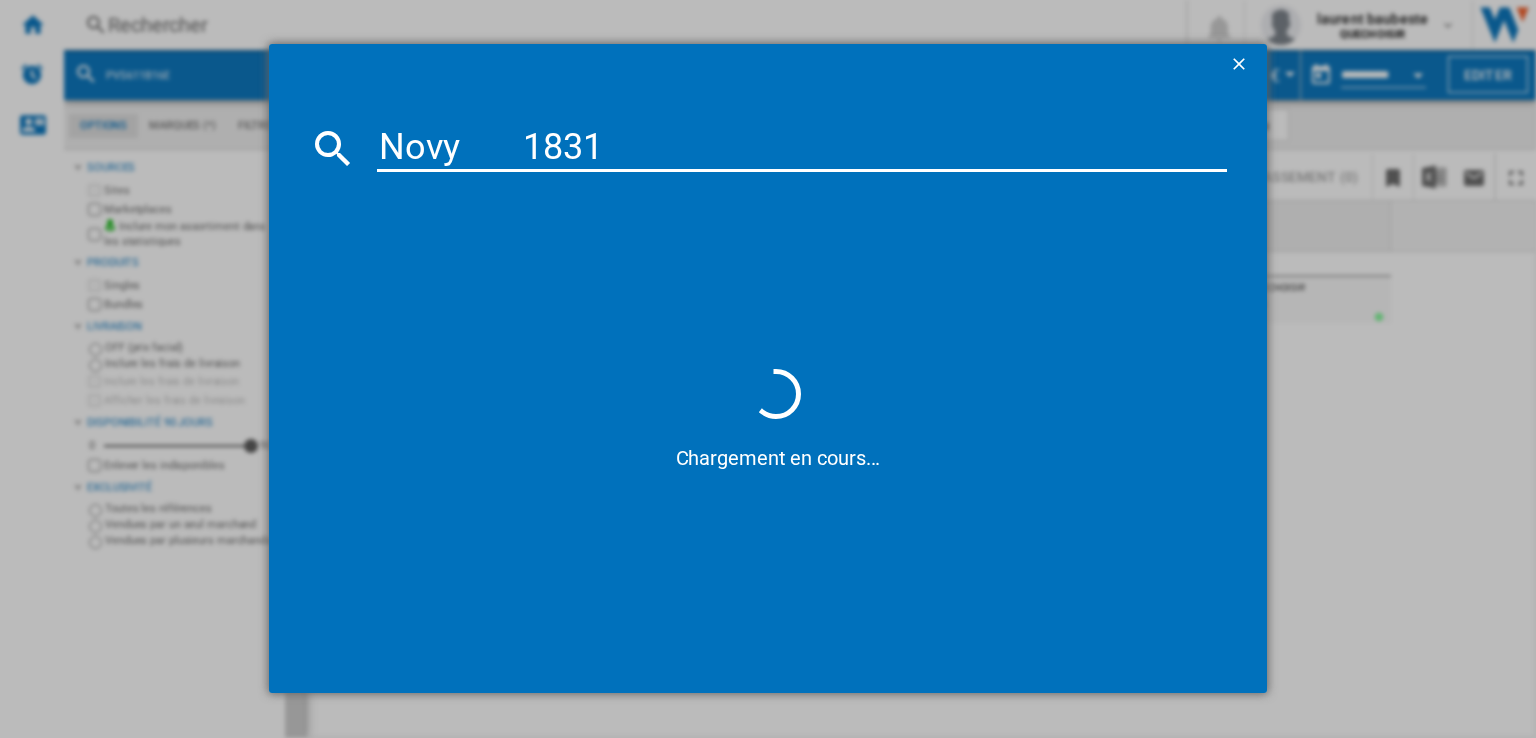 drag, startPoint x: 519, startPoint y: 137, endPoint x: 476, endPoint y: 137, distance: 43 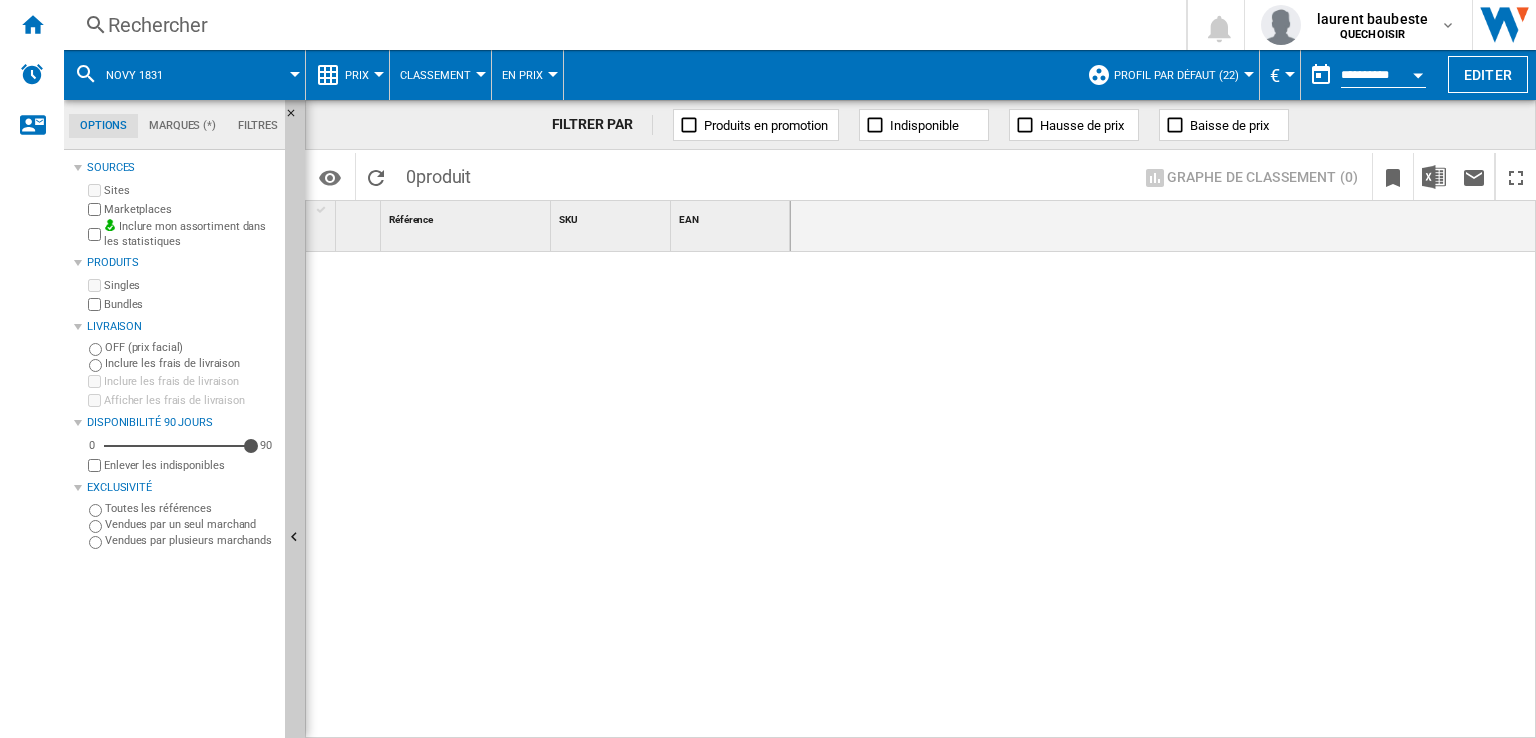 click on "Rechercher" at bounding box center (621, 25) 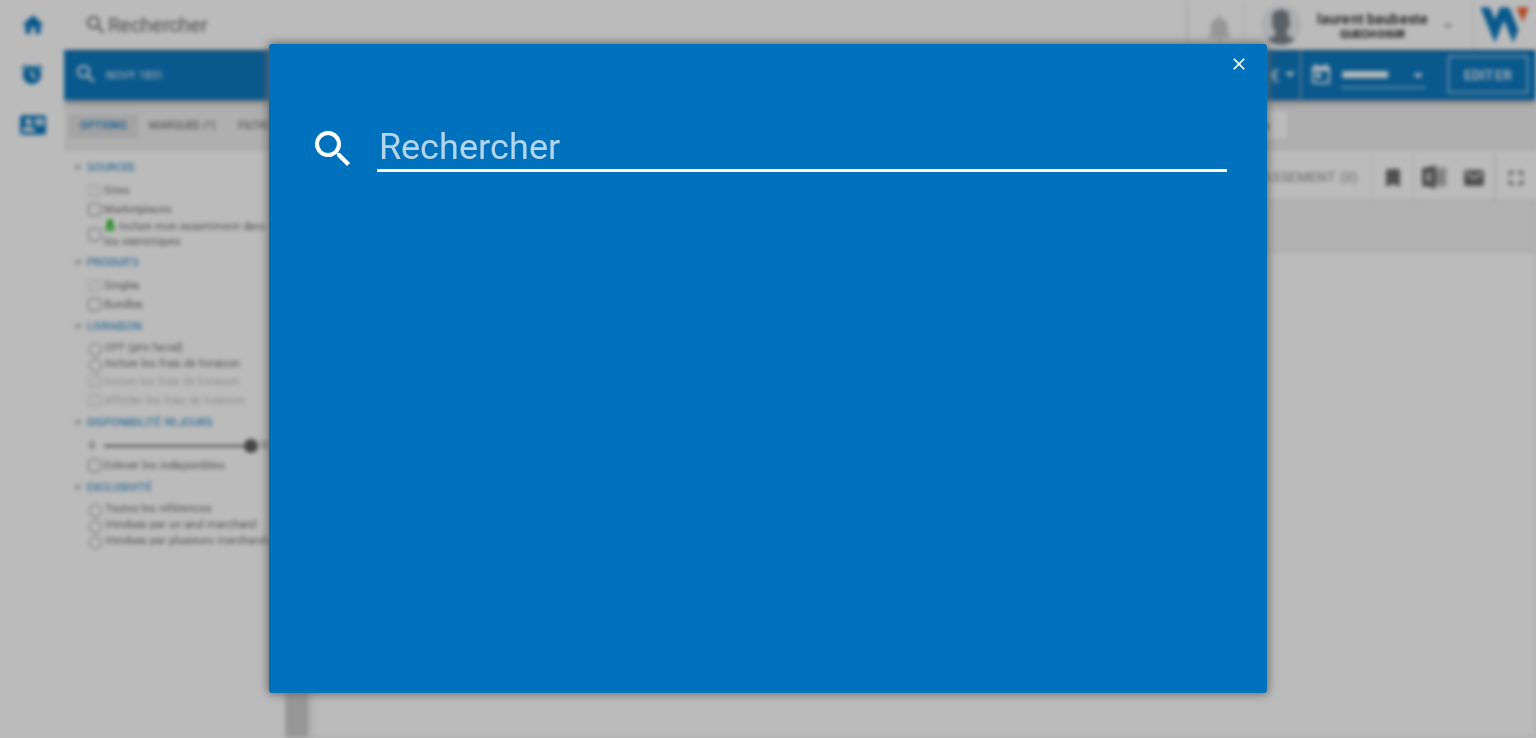 drag, startPoint x: 456, startPoint y: 126, endPoint x: 461, endPoint y: 136, distance: 11.18034 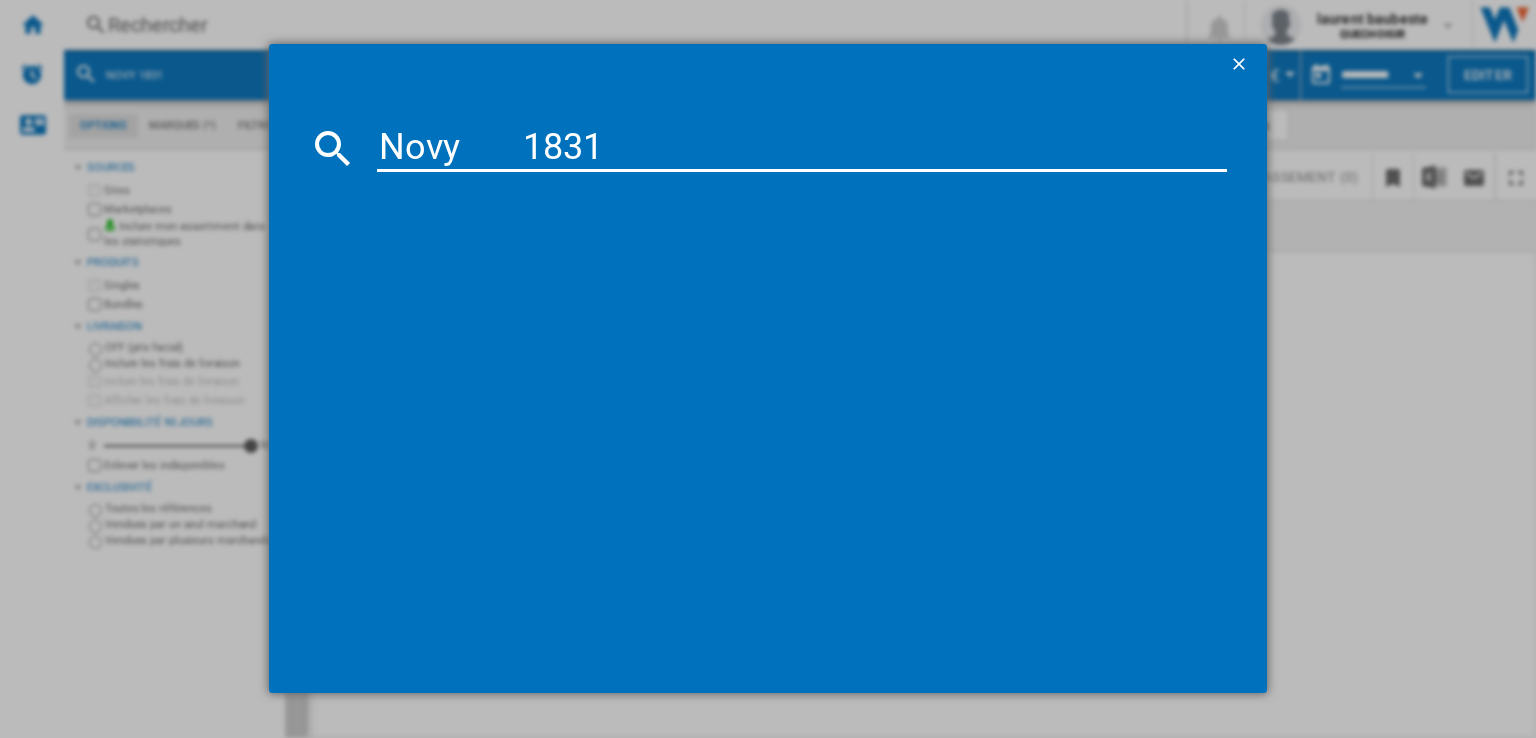 drag, startPoint x: 464, startPoint y: 141, endPoint x: 508, endPoint y: 139, distance: 44.04543 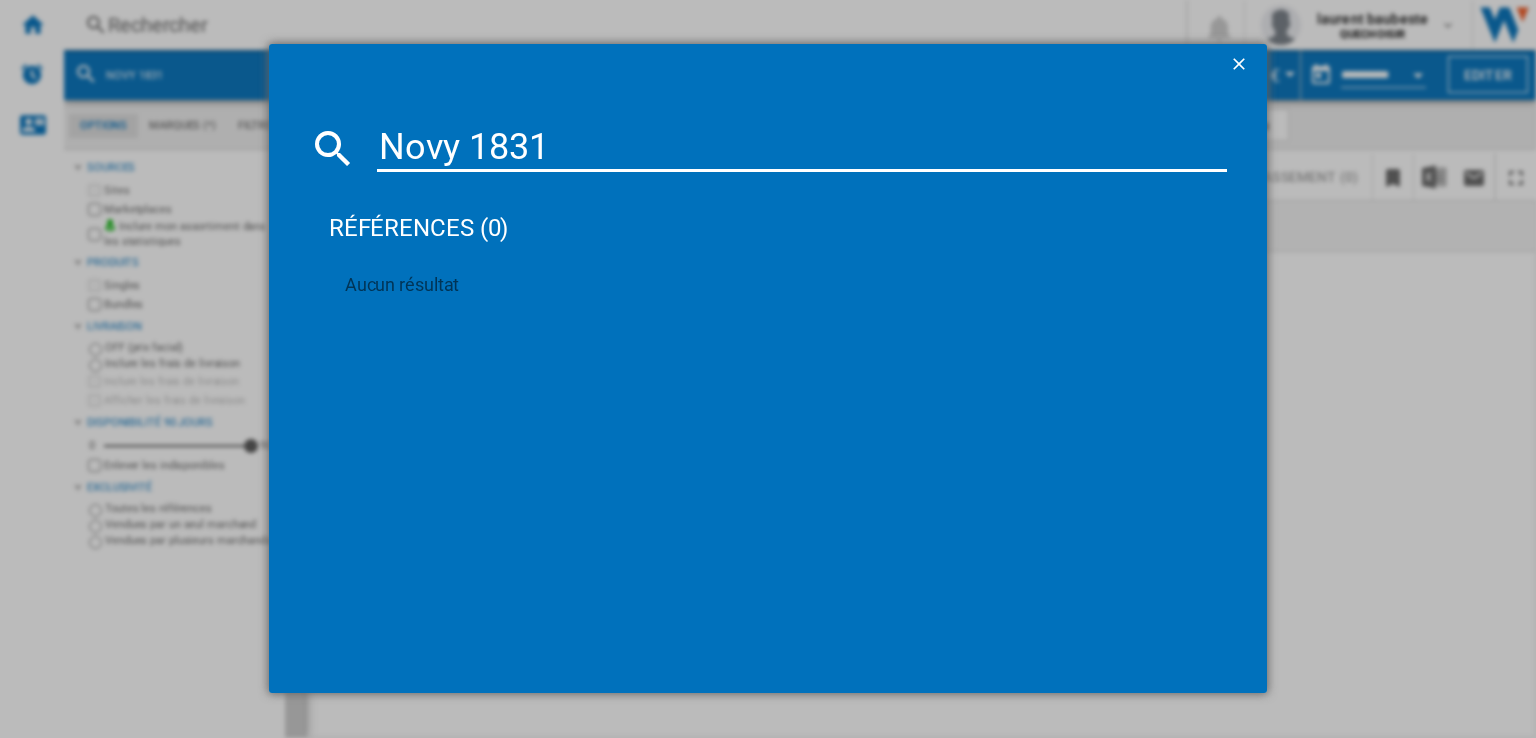 drag, startPoint x: 509, startPoint y: 138, endPoint x: 522, endPoint y: 137, distance: 13.038404 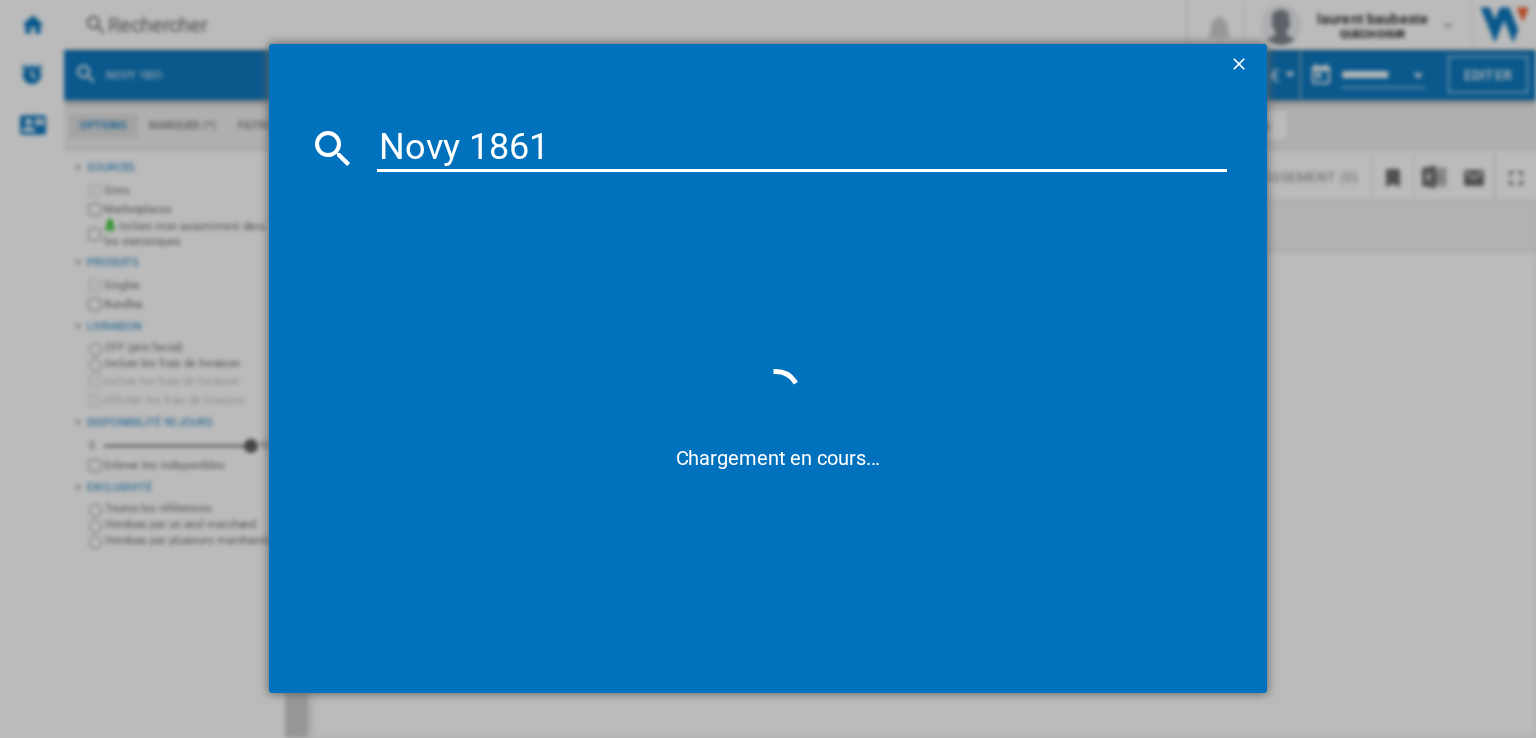 type on "Novy 1861" 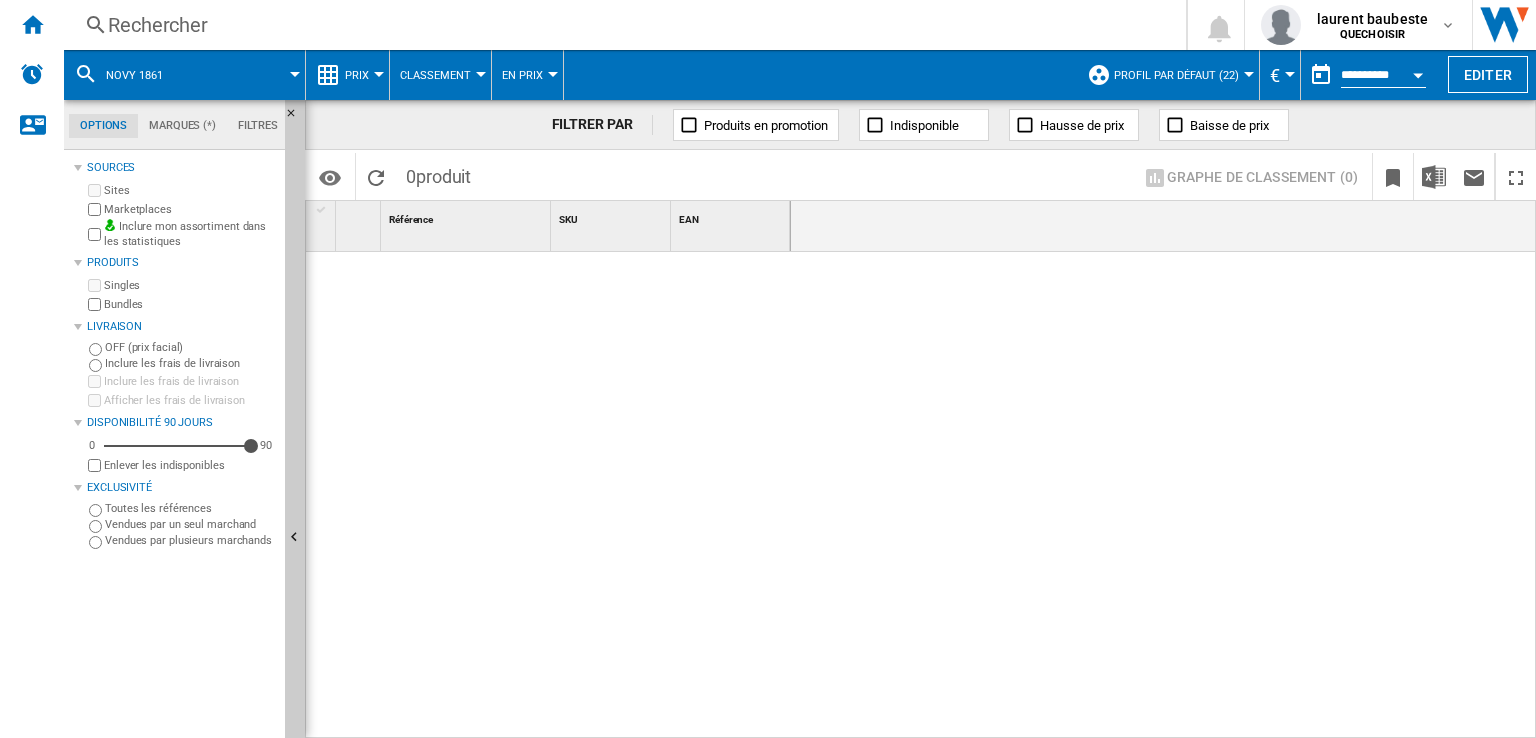 click on "laurent
baubeste
QUECHOISIR
QUECHOISIR
Mes paramètres
Se déconnecter" at bounding box center (800, 25) 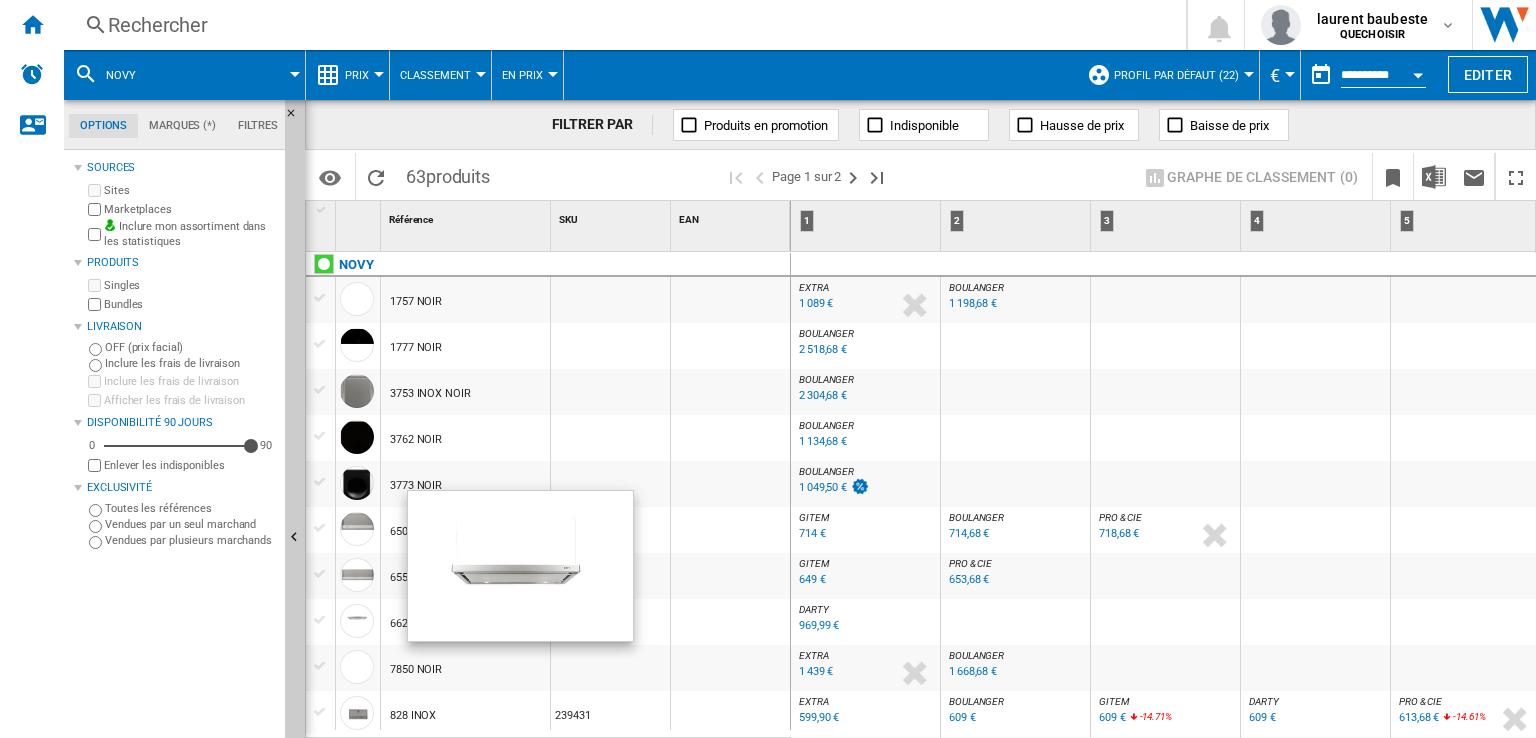scroll, scrollTop: 100, scrollLeft: 0, axis: vertical 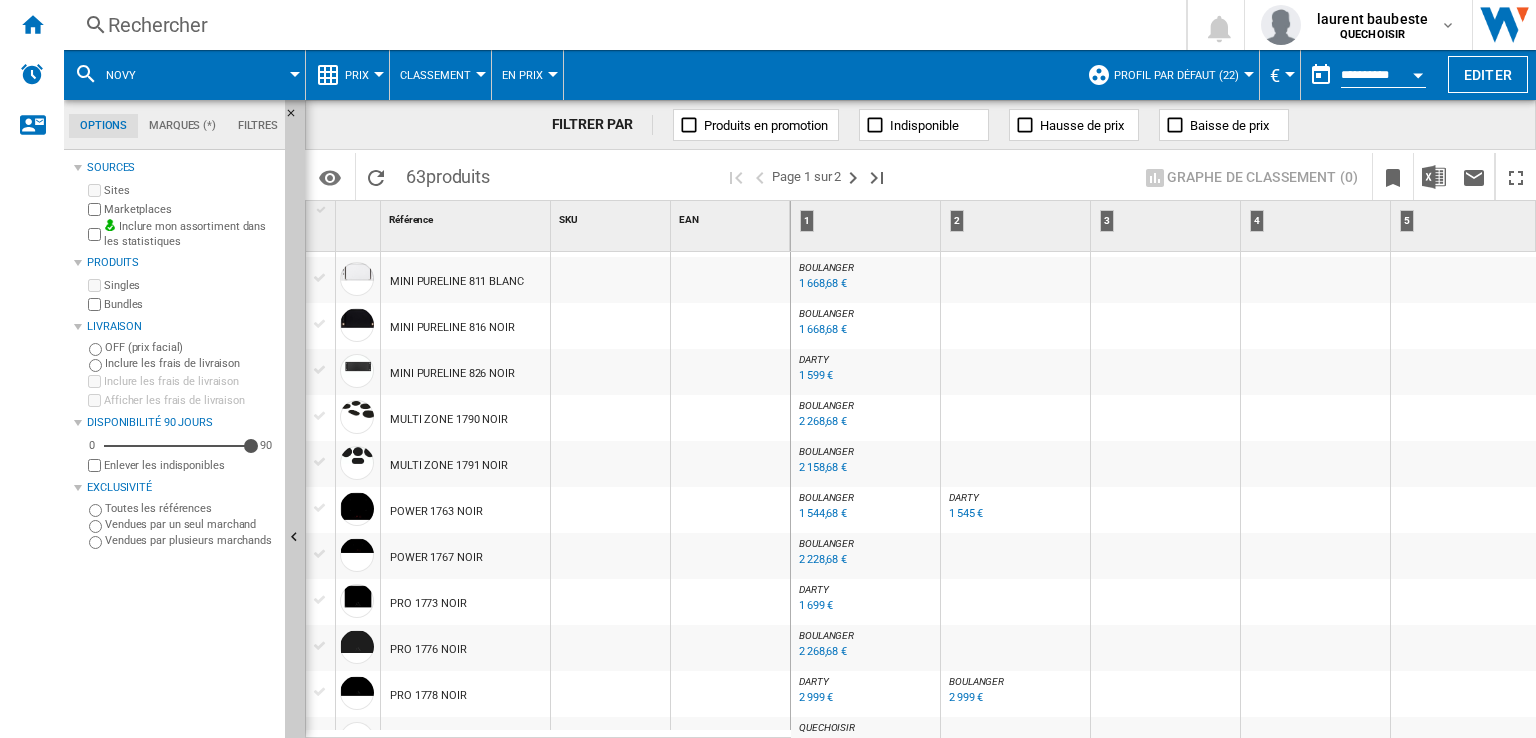 click on "2 268,68 €" at bounding box center [823, 421] 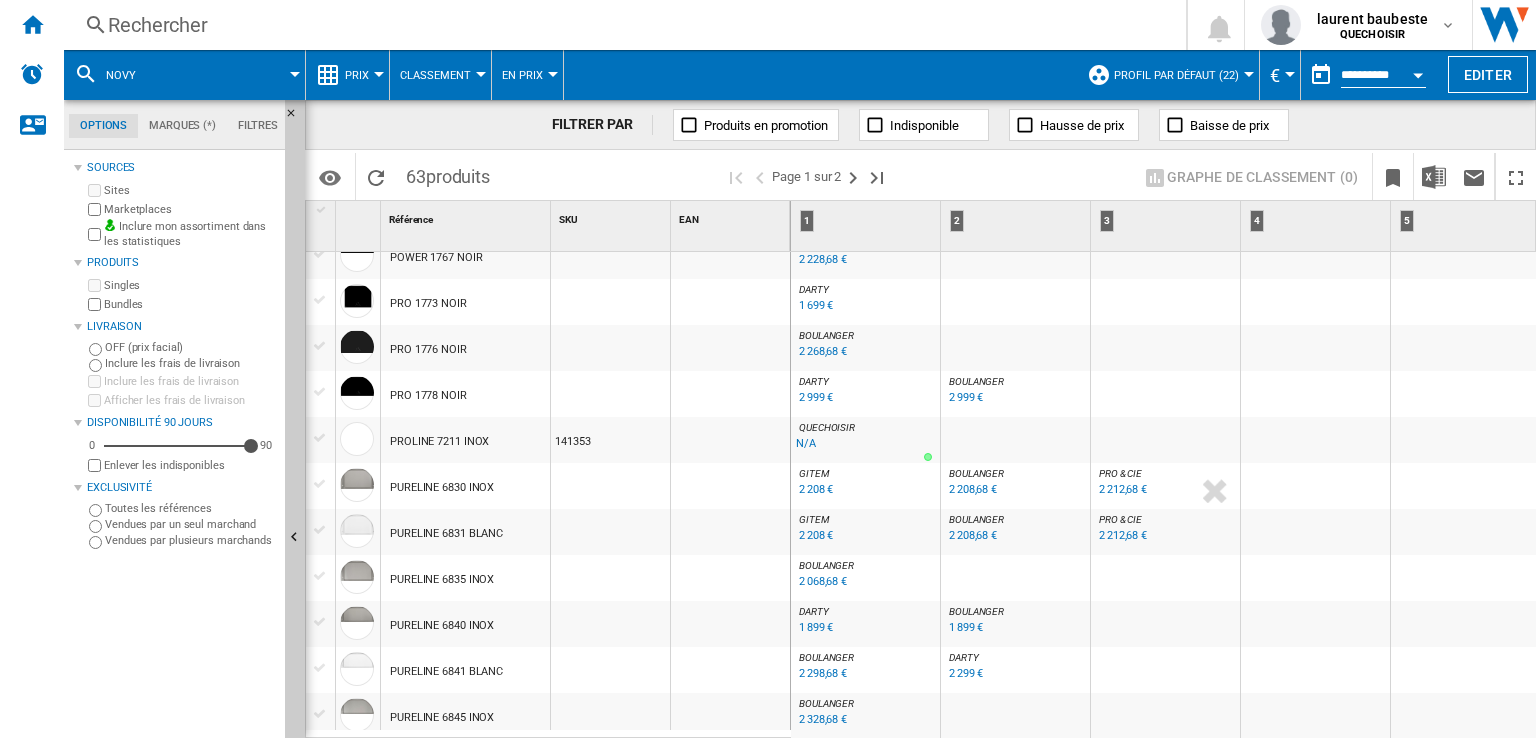 scroll, scrollTop: 1842, scrollLeft: 0, axis: vertical 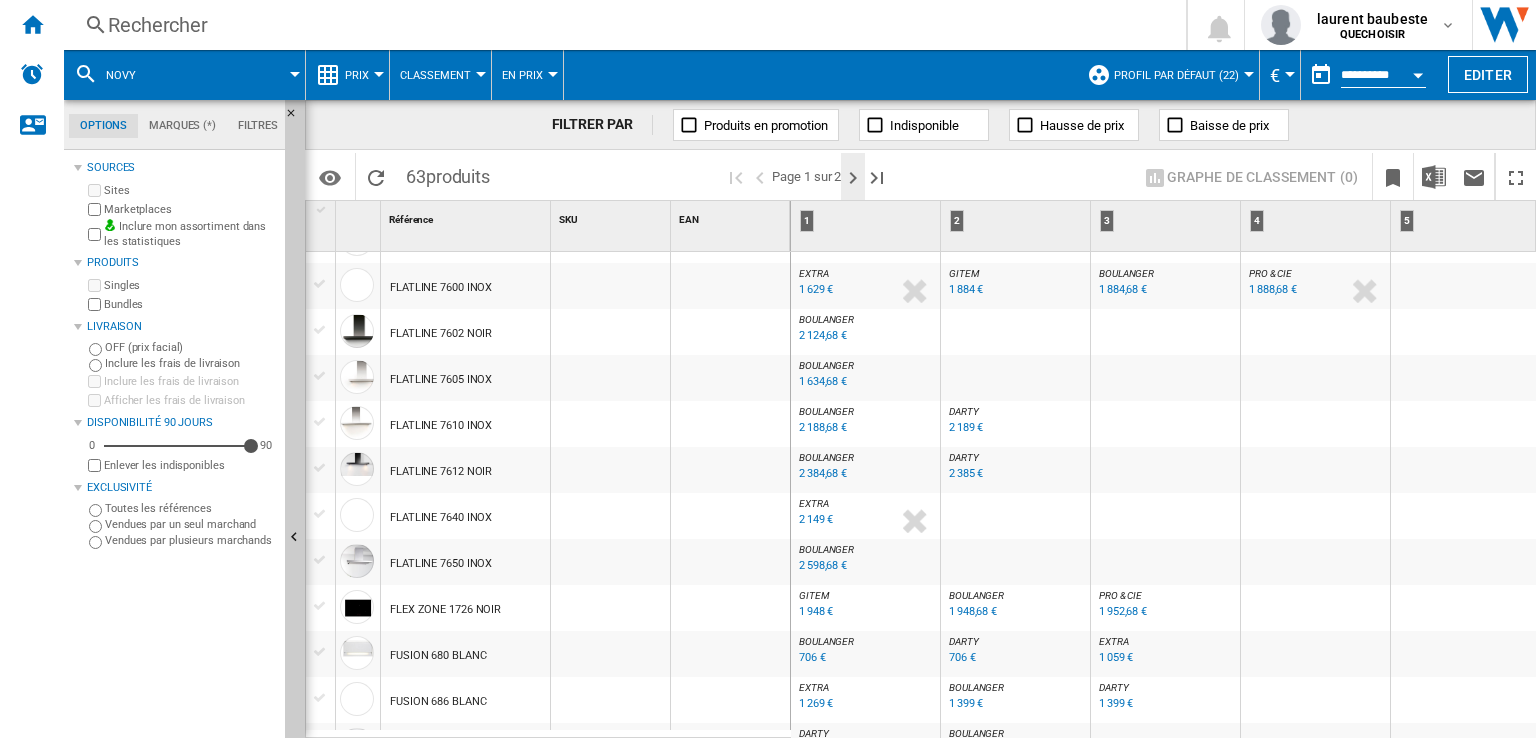 click at bounding box center [853, 178] 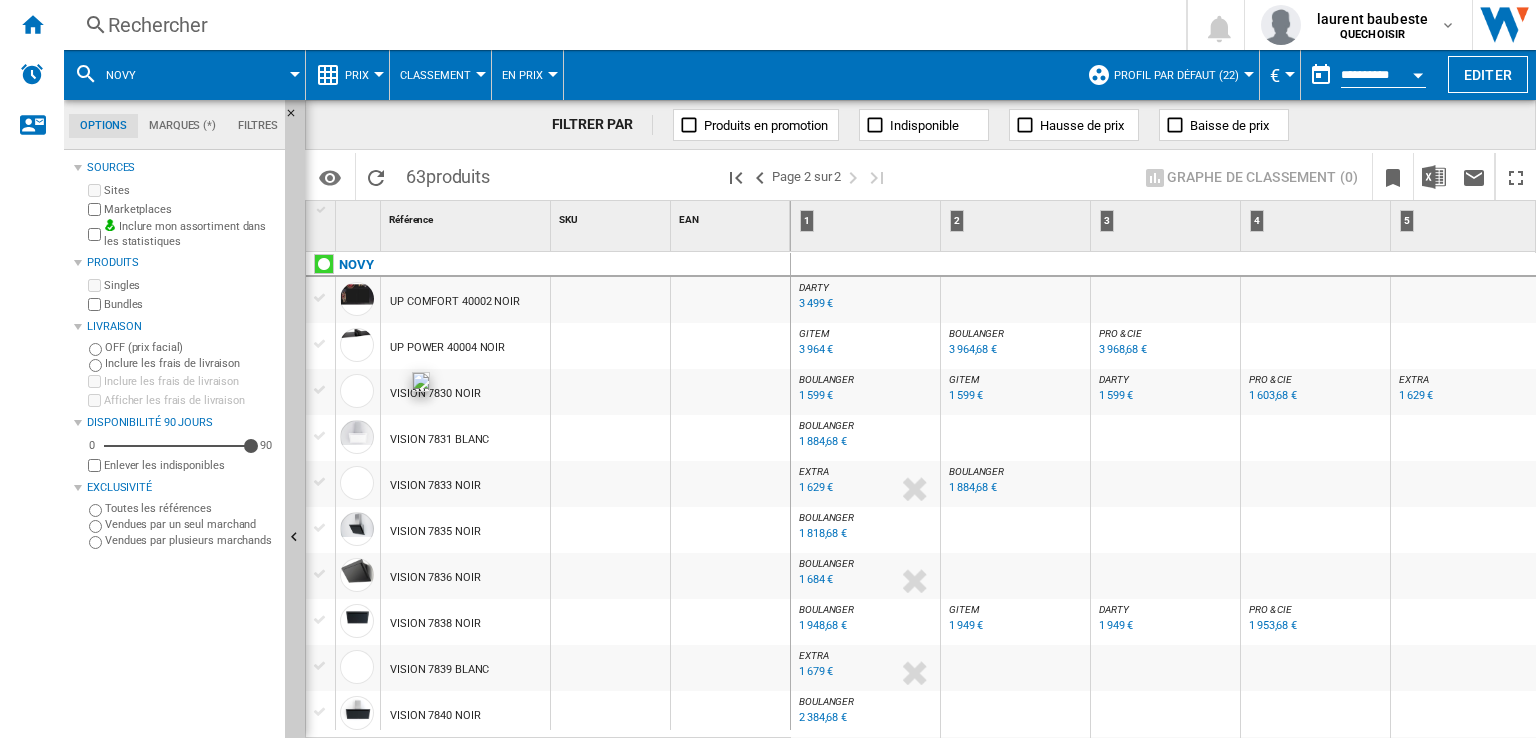scroll 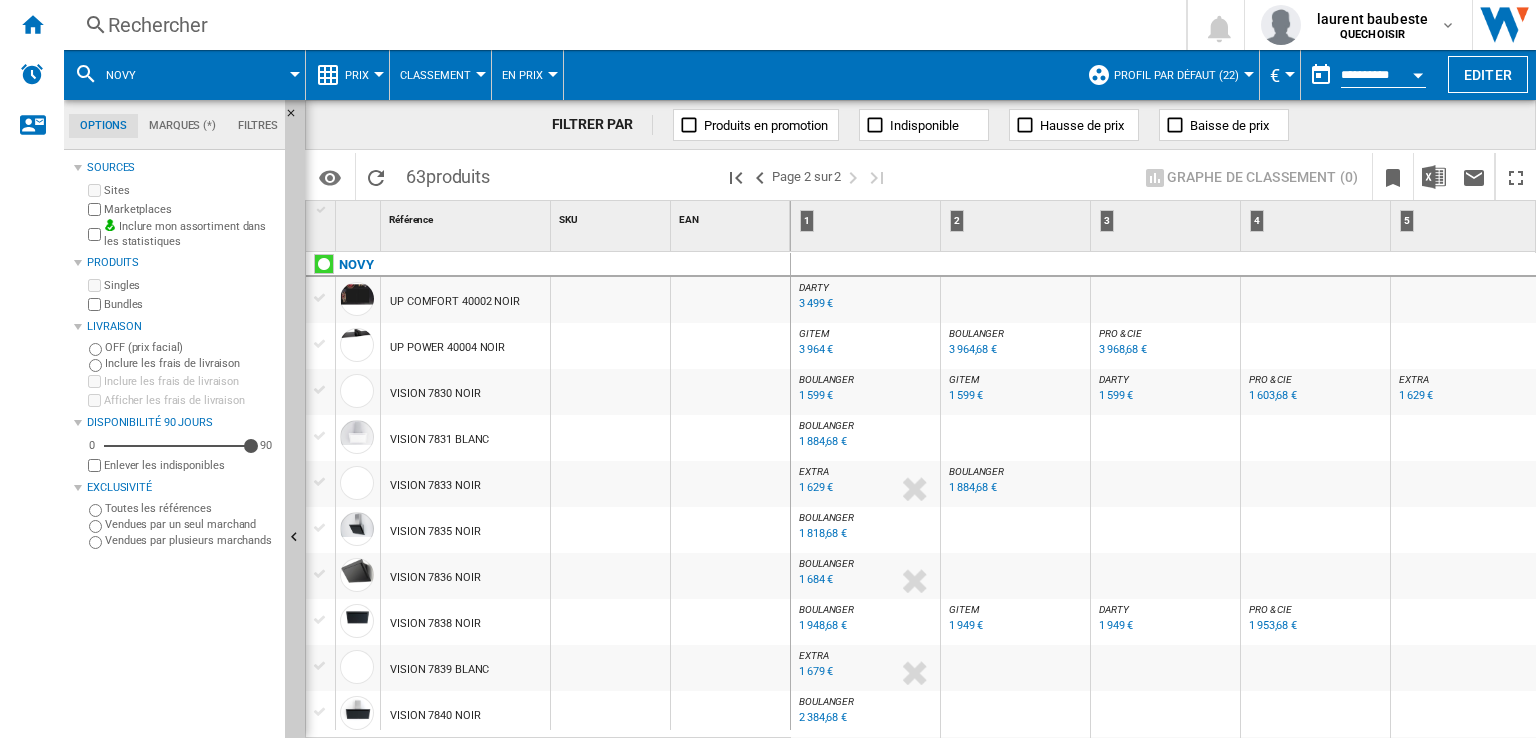 click on "3 499 €" at bounding box center (816, 303) 